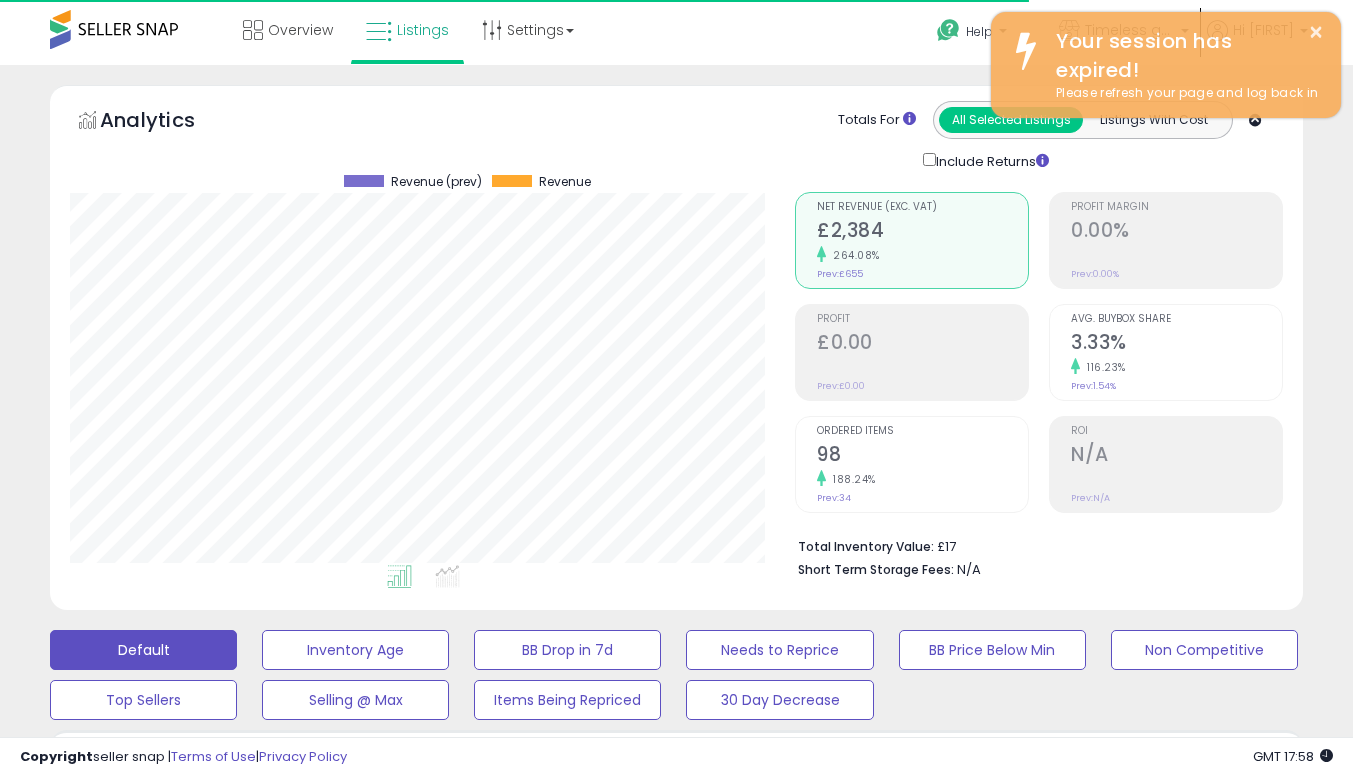 select on "**" 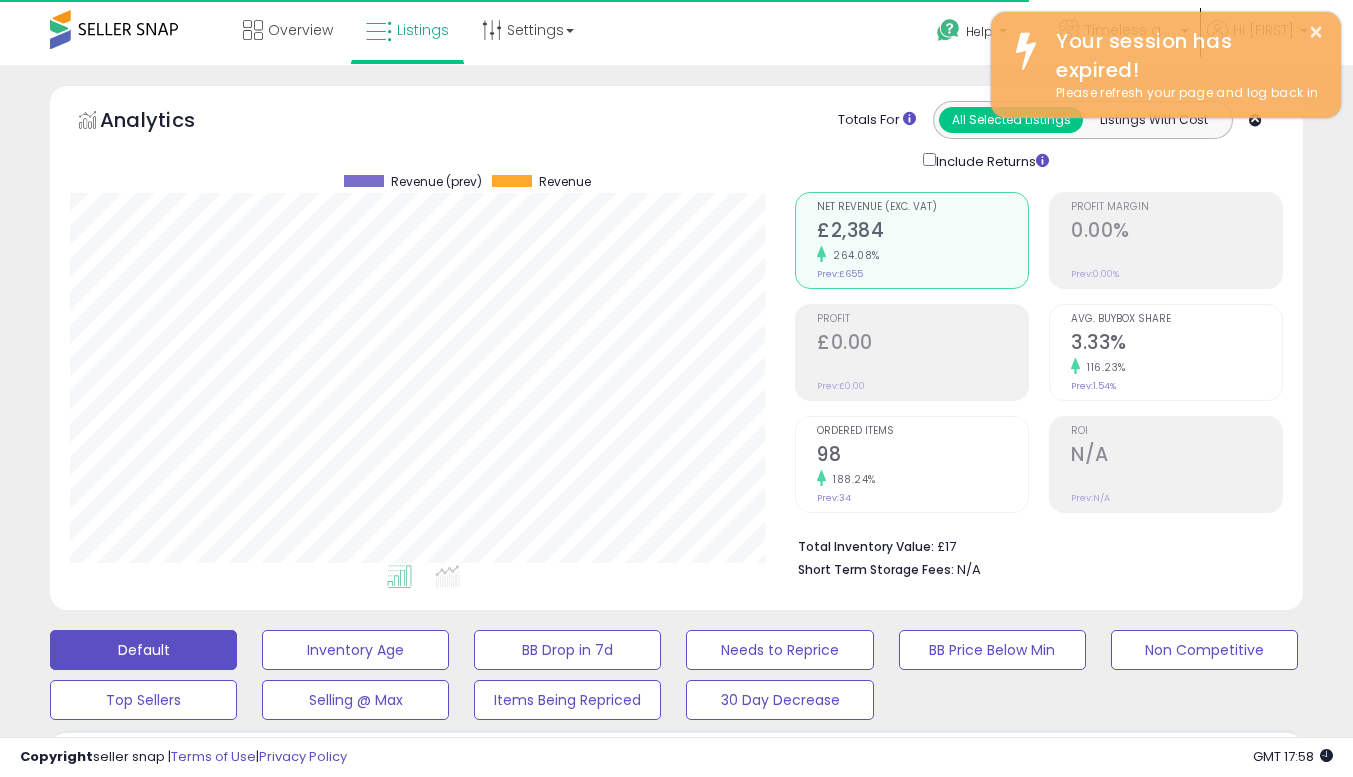 scroll, scrollTop: 0, scrollLeft: 0, axis: both 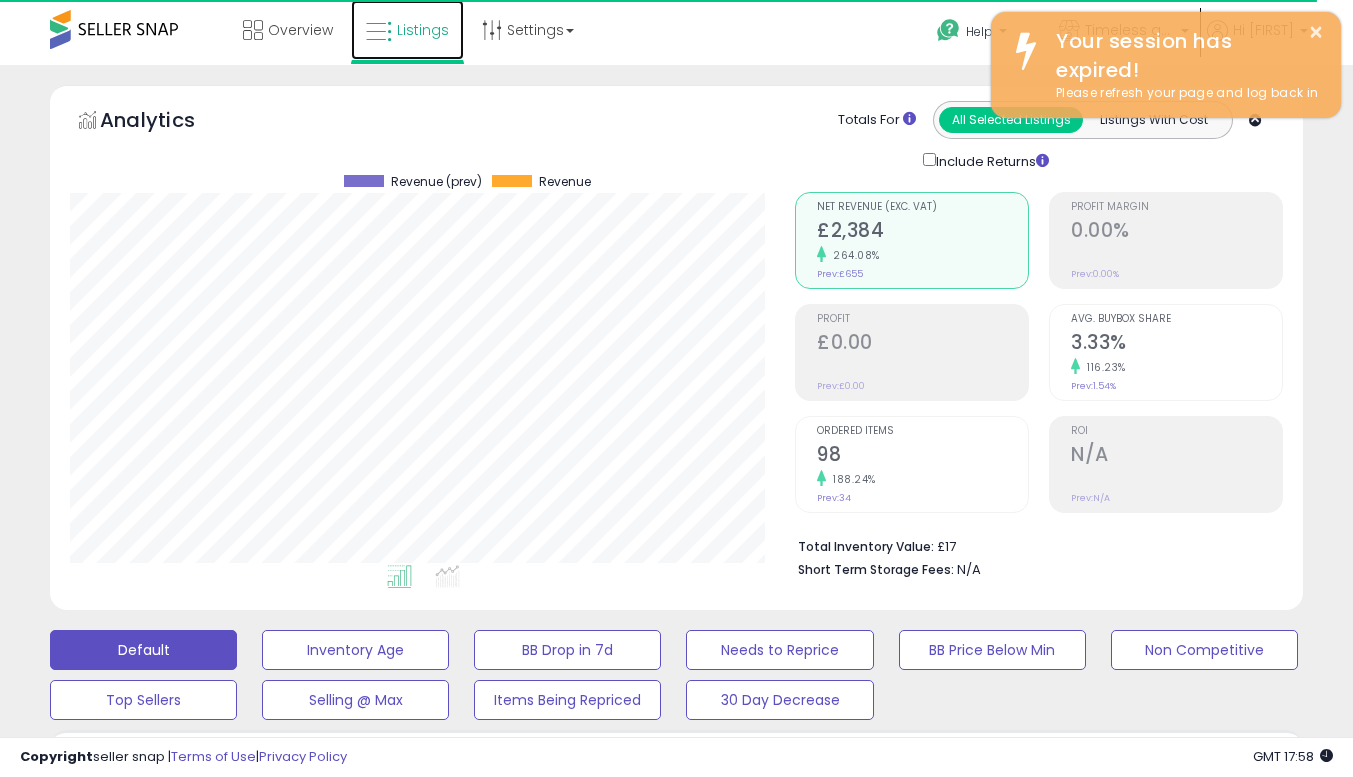 click on "Listings" at bounding box center (423, 30) 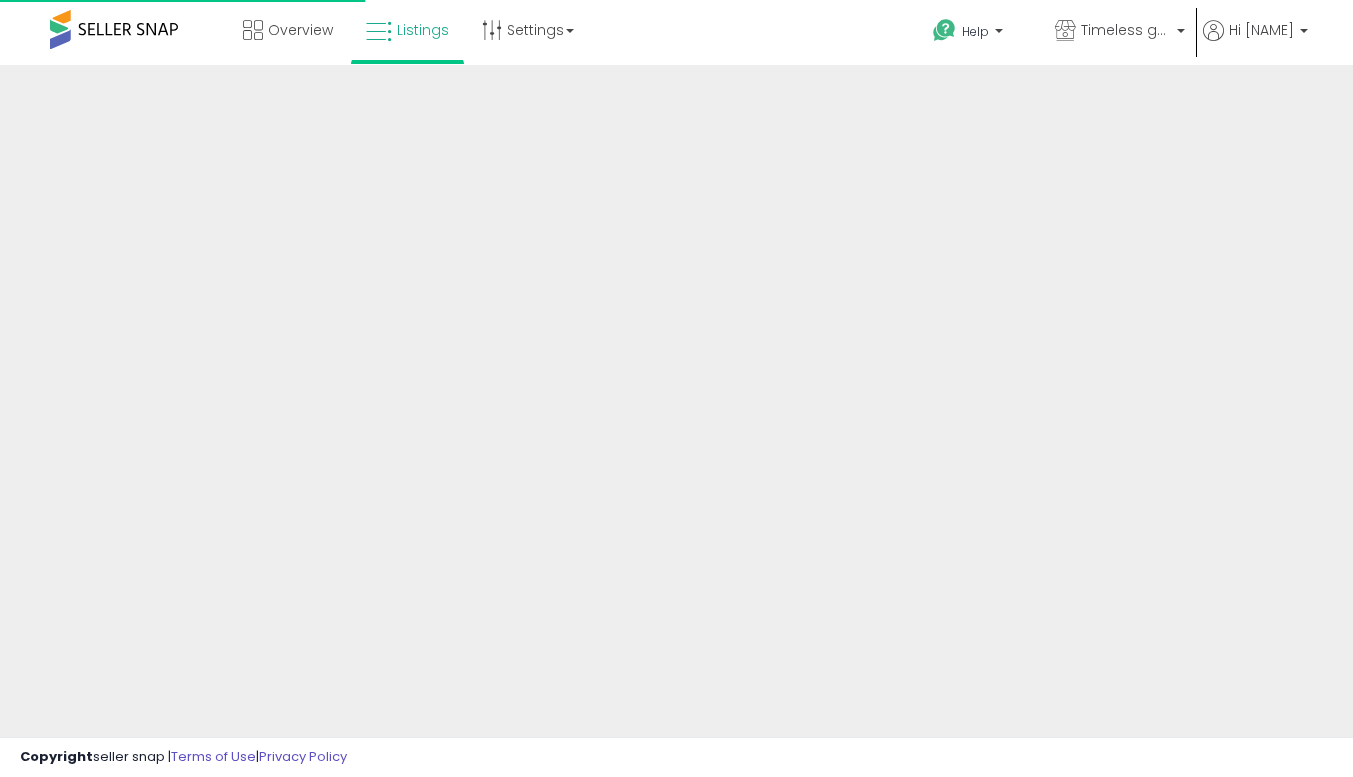 scroll, scrollTop: 0, scrollLeft: 0, axis: both 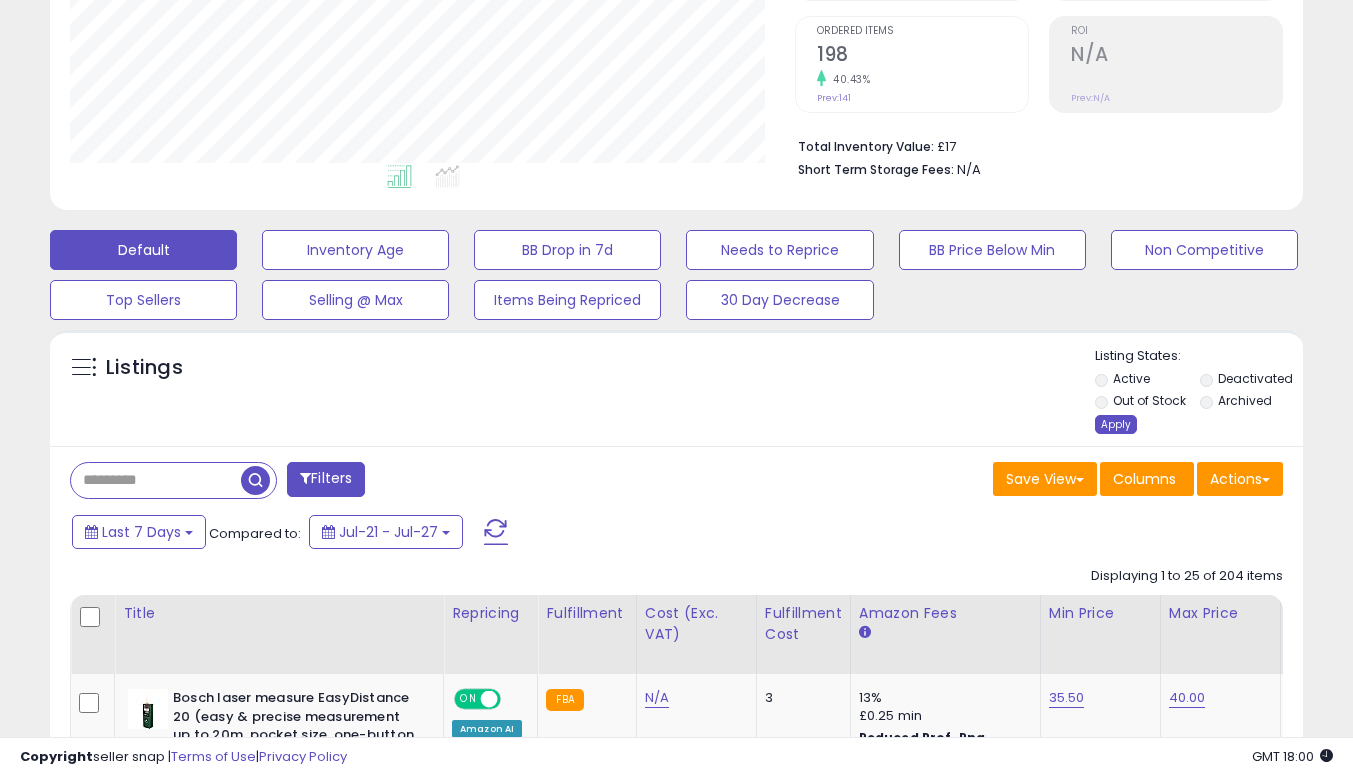 click on "Apply" at bounding box center (1116, 424) 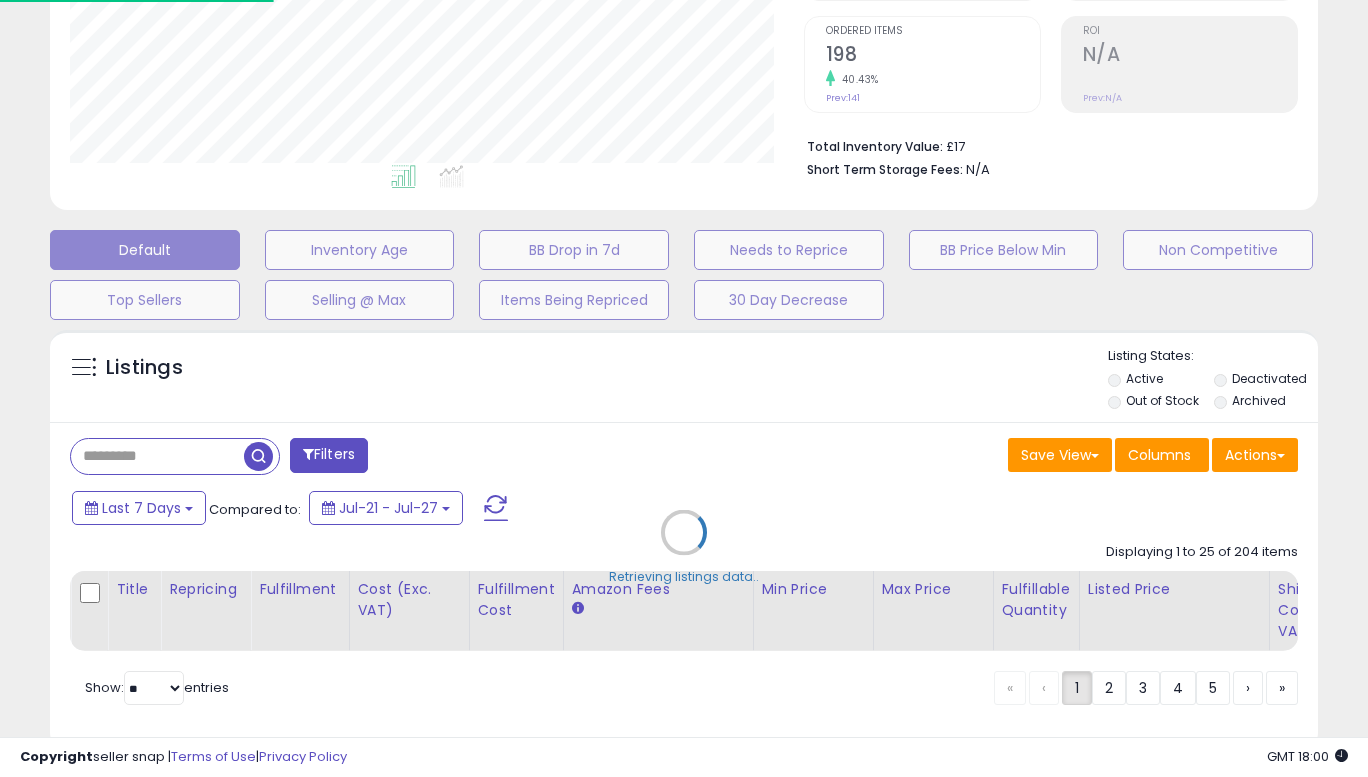 scroll, scrollTop: 999590, scrollLeft: 999266, axis: both 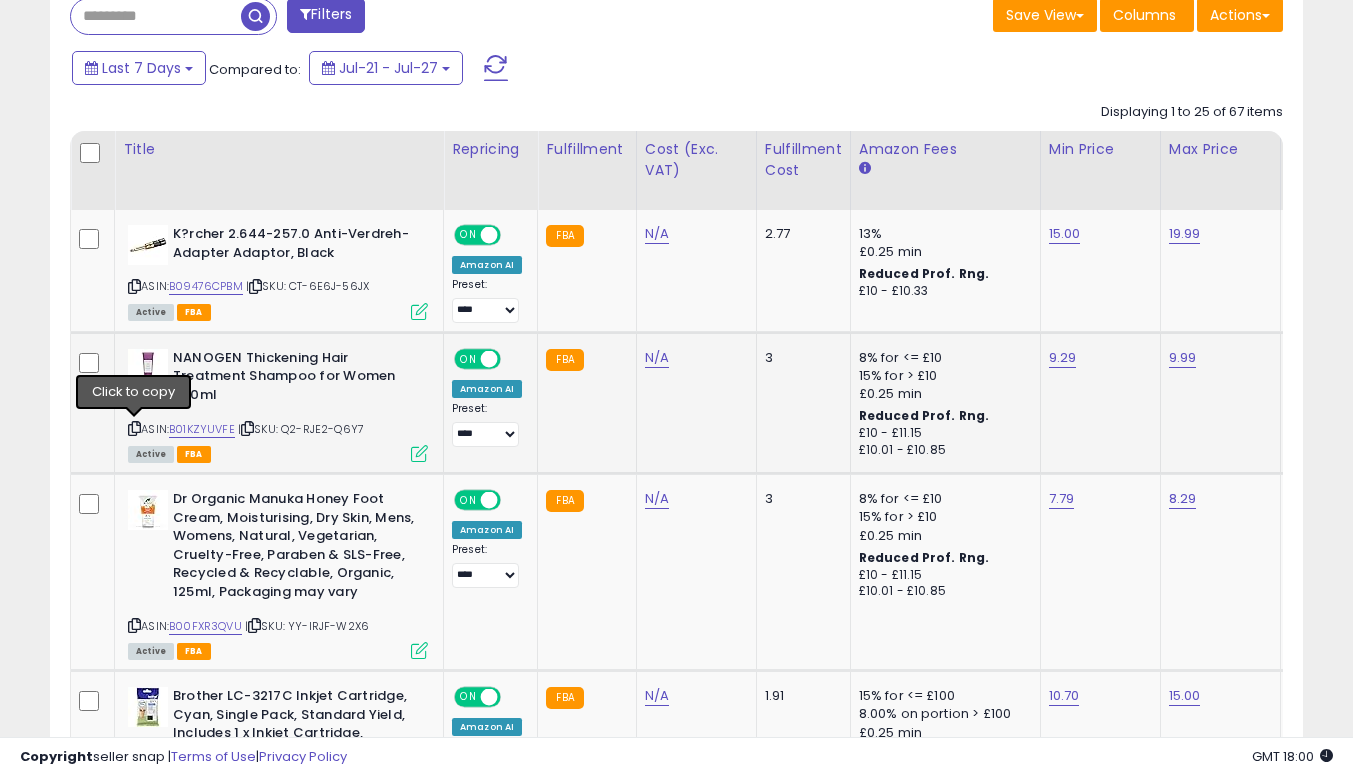 click at bounding box center [134, 428] 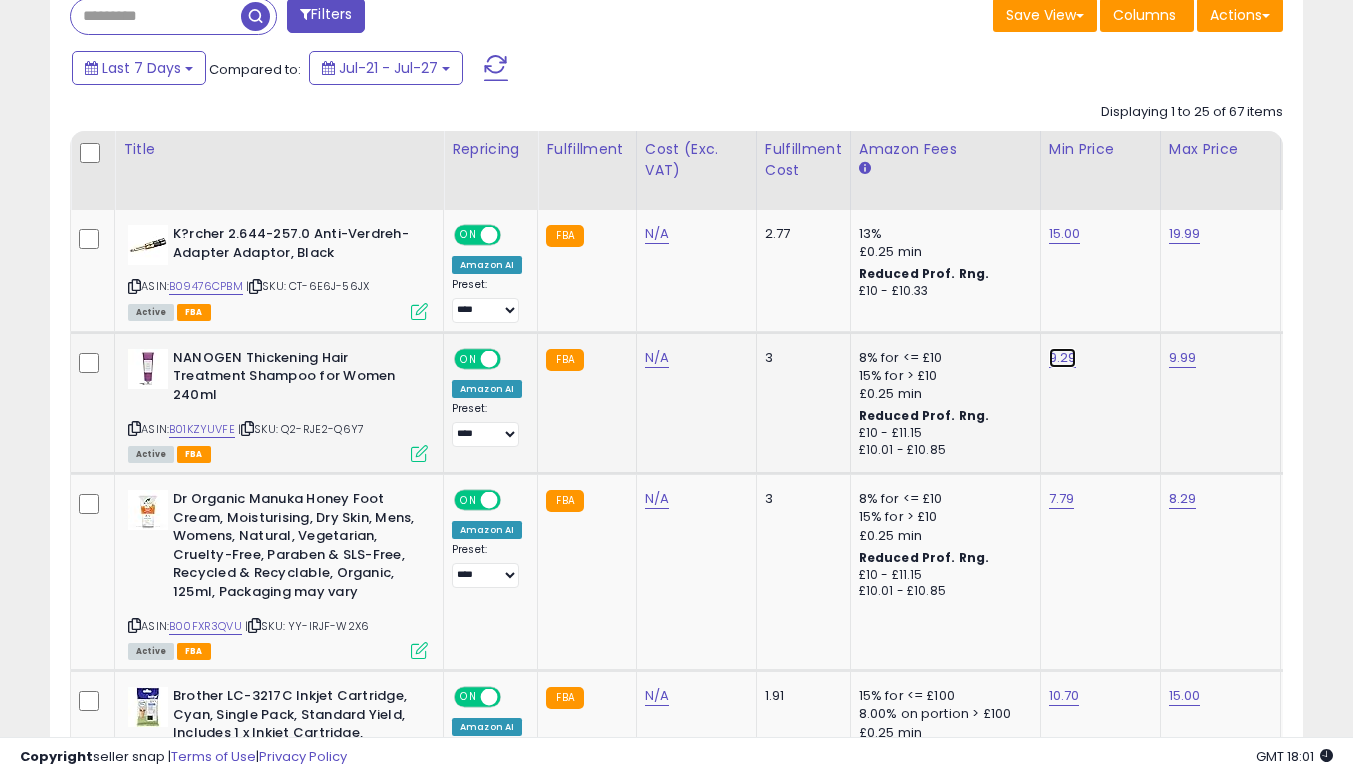 click on "9.29" at bounding box center [1065, 234] 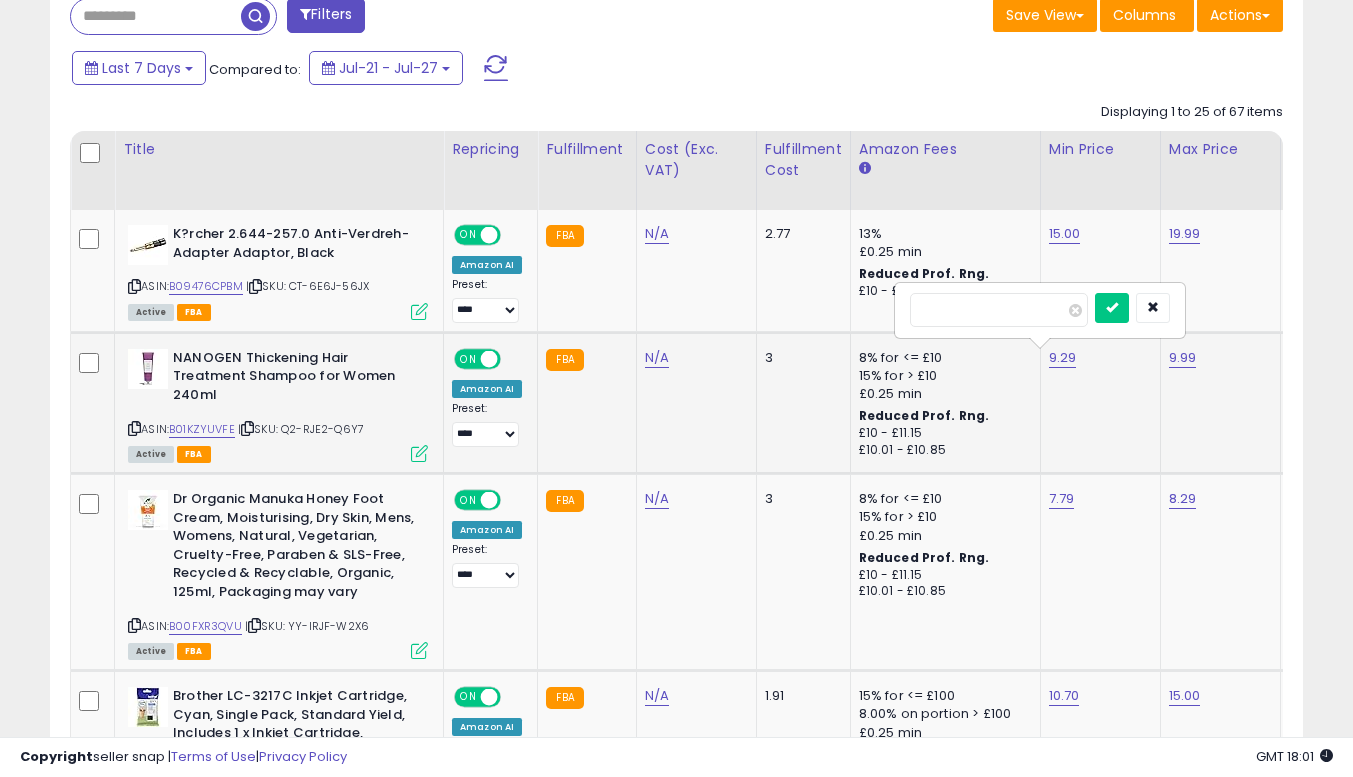 type on "****" 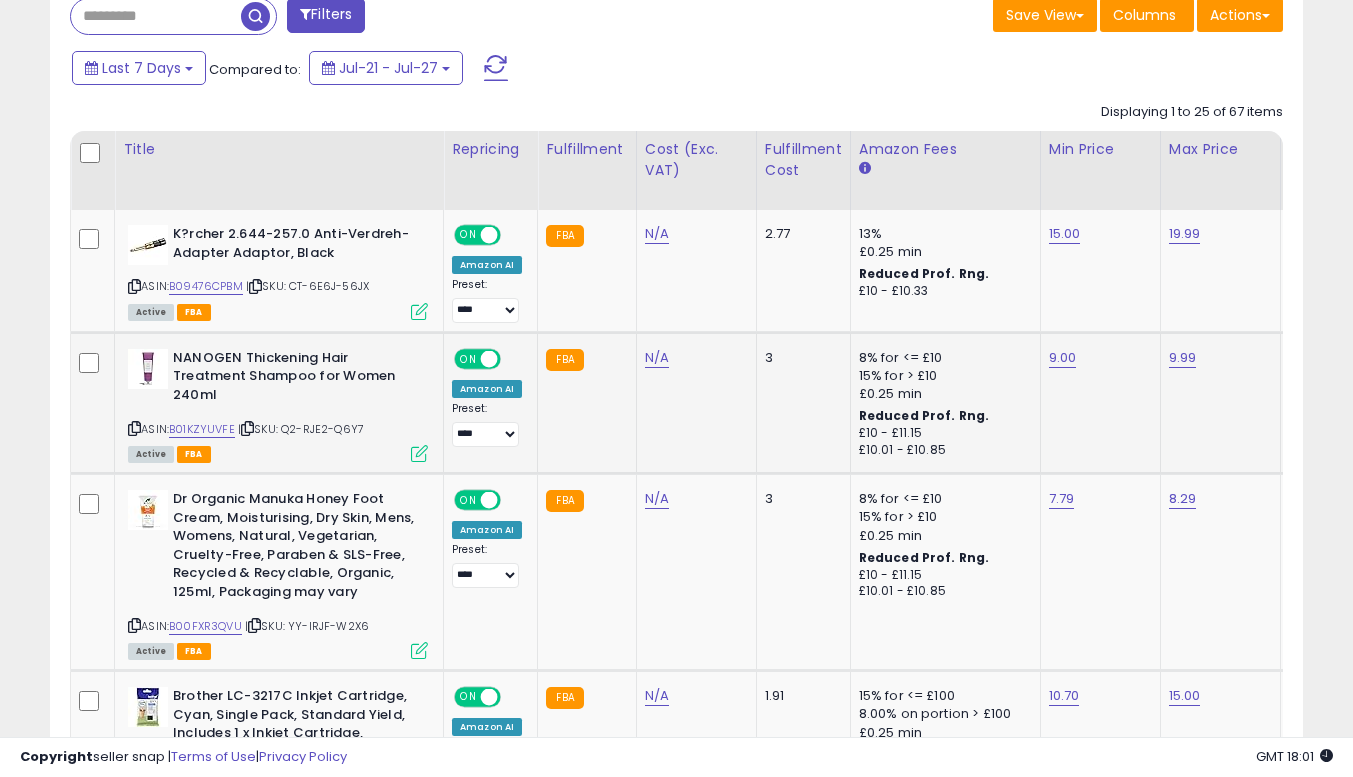 click on "N/A" 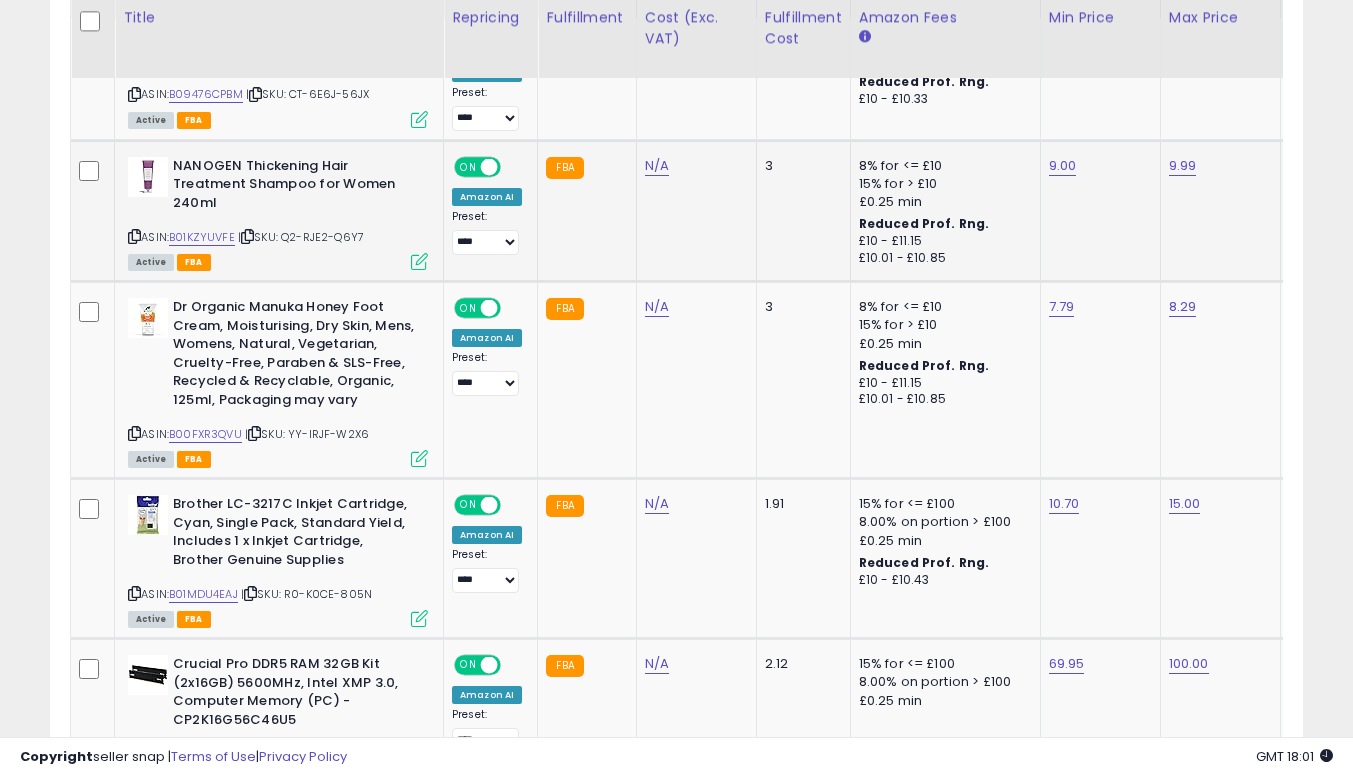 scroll, scrollTop: 1040, scrollLeft: 0, axis: vertical 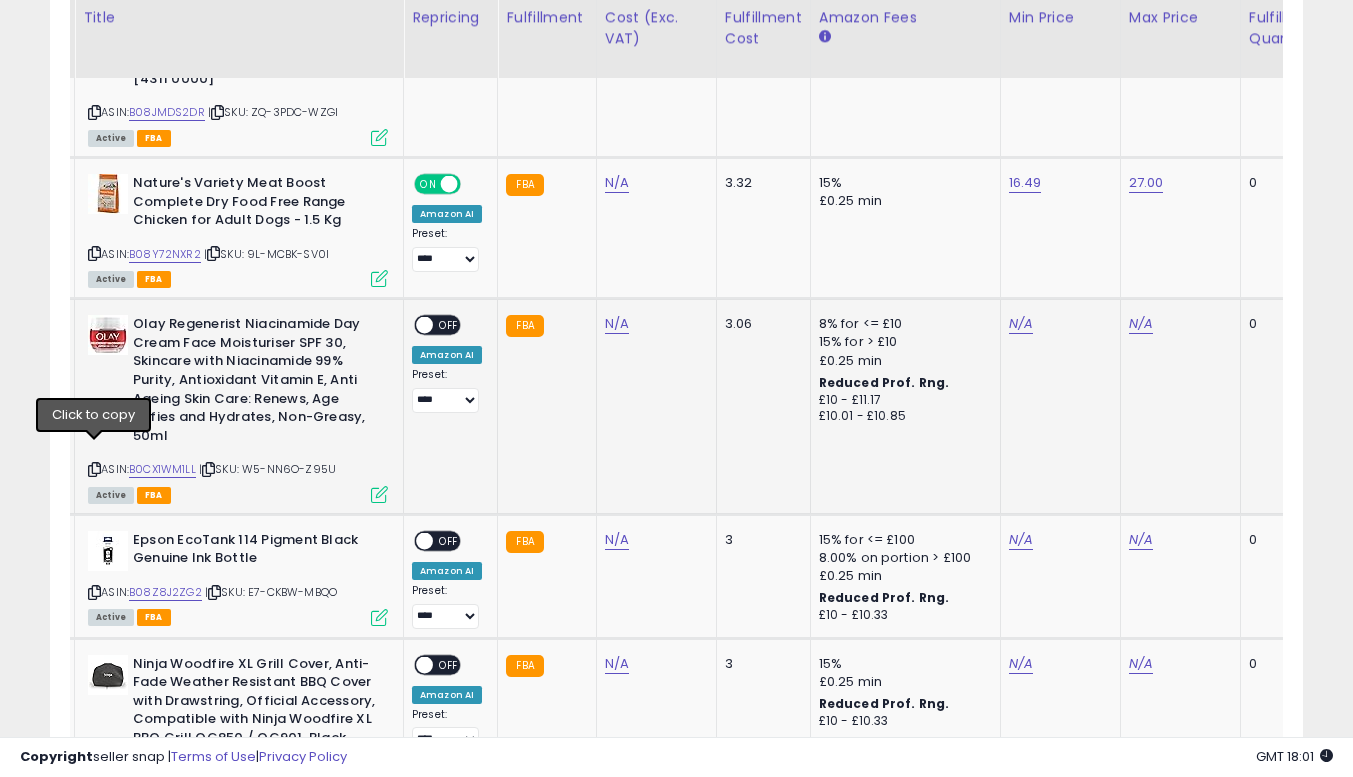 click at bounding box center [94, 469] 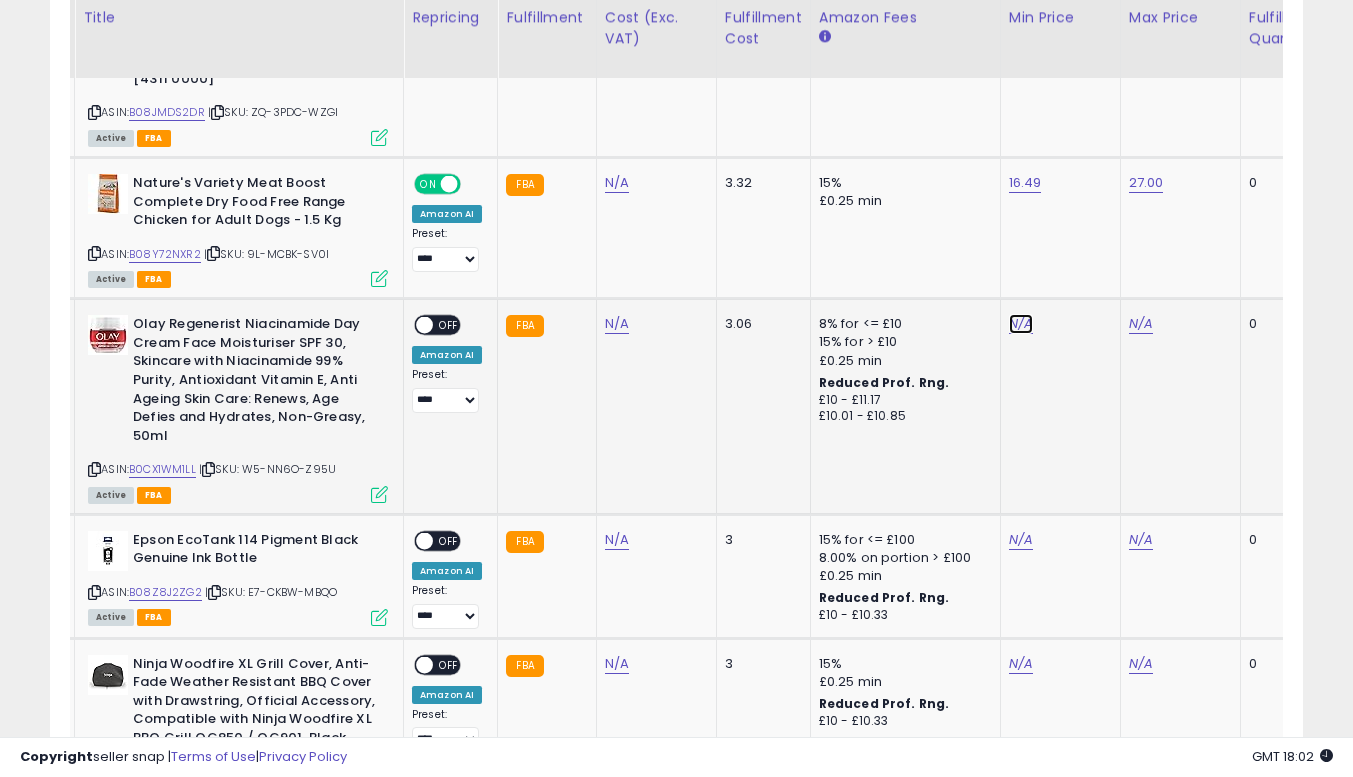 click on "N/A" at bounding box center (1021, 324) 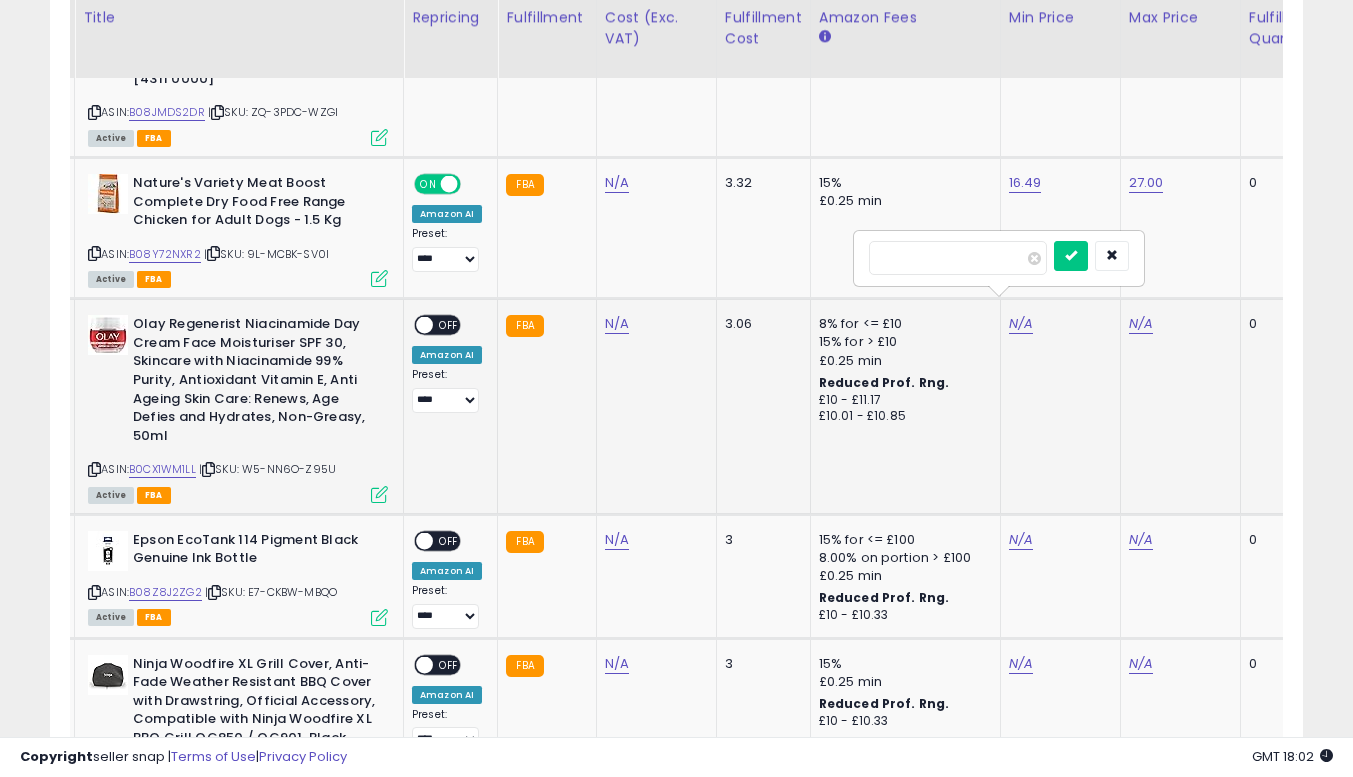 type on "**" 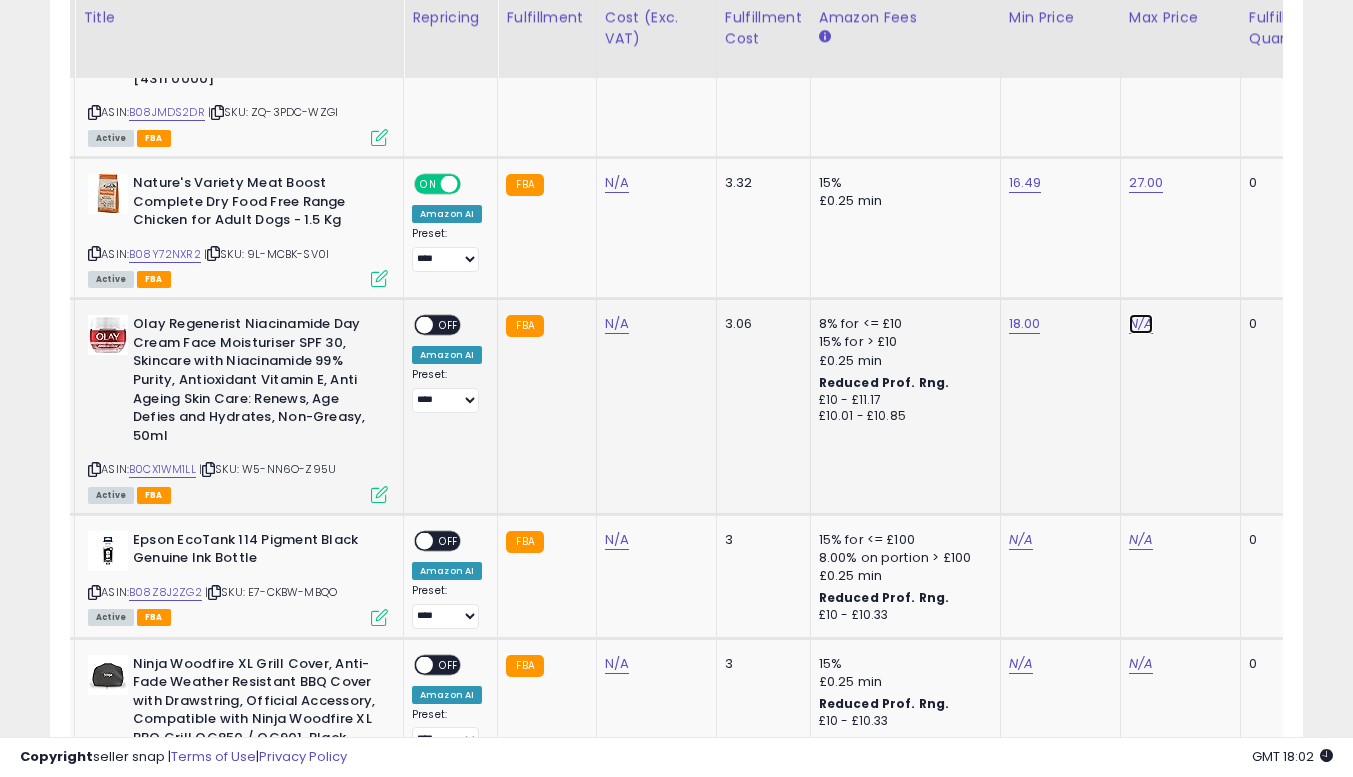 click on "N/A" at bounding box center [1141, 324] 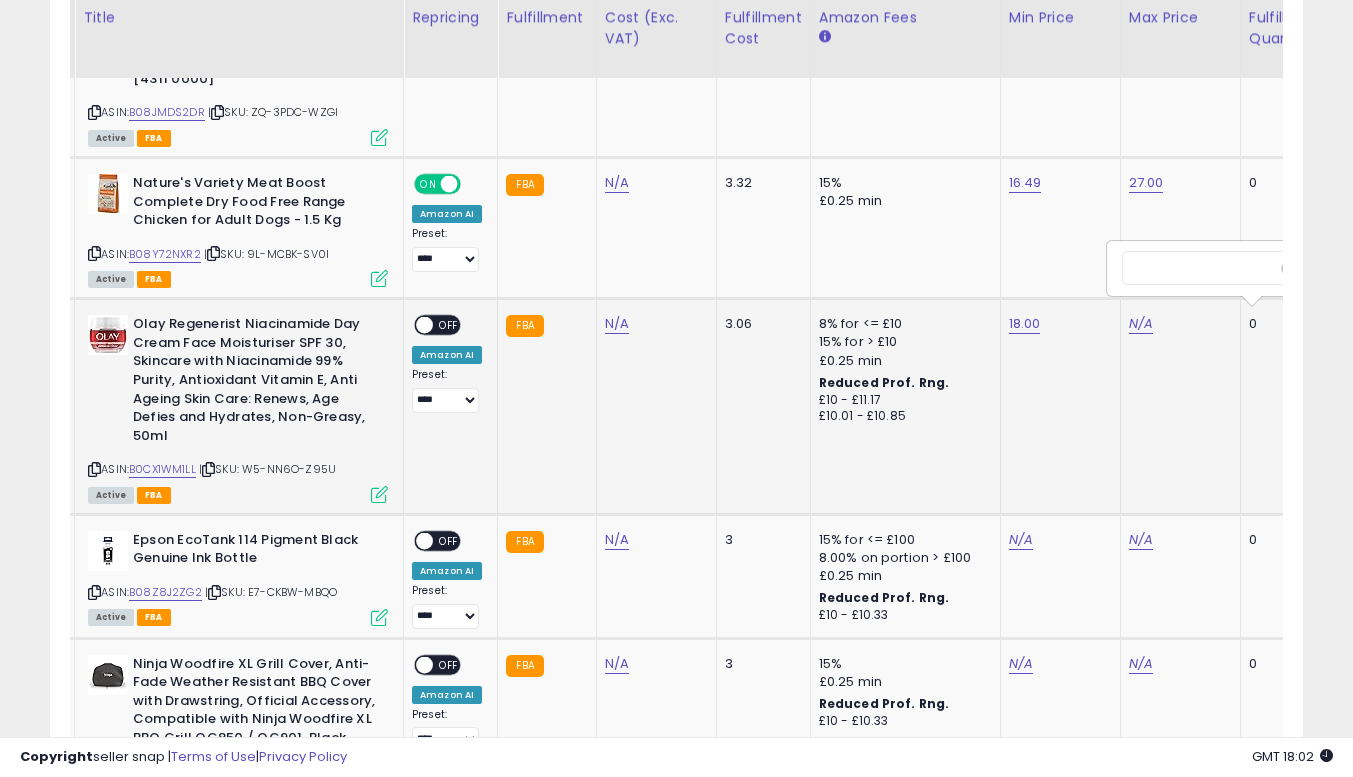 scroll, scrollTop: 0, scrollLeft: 87, axis: horizontal 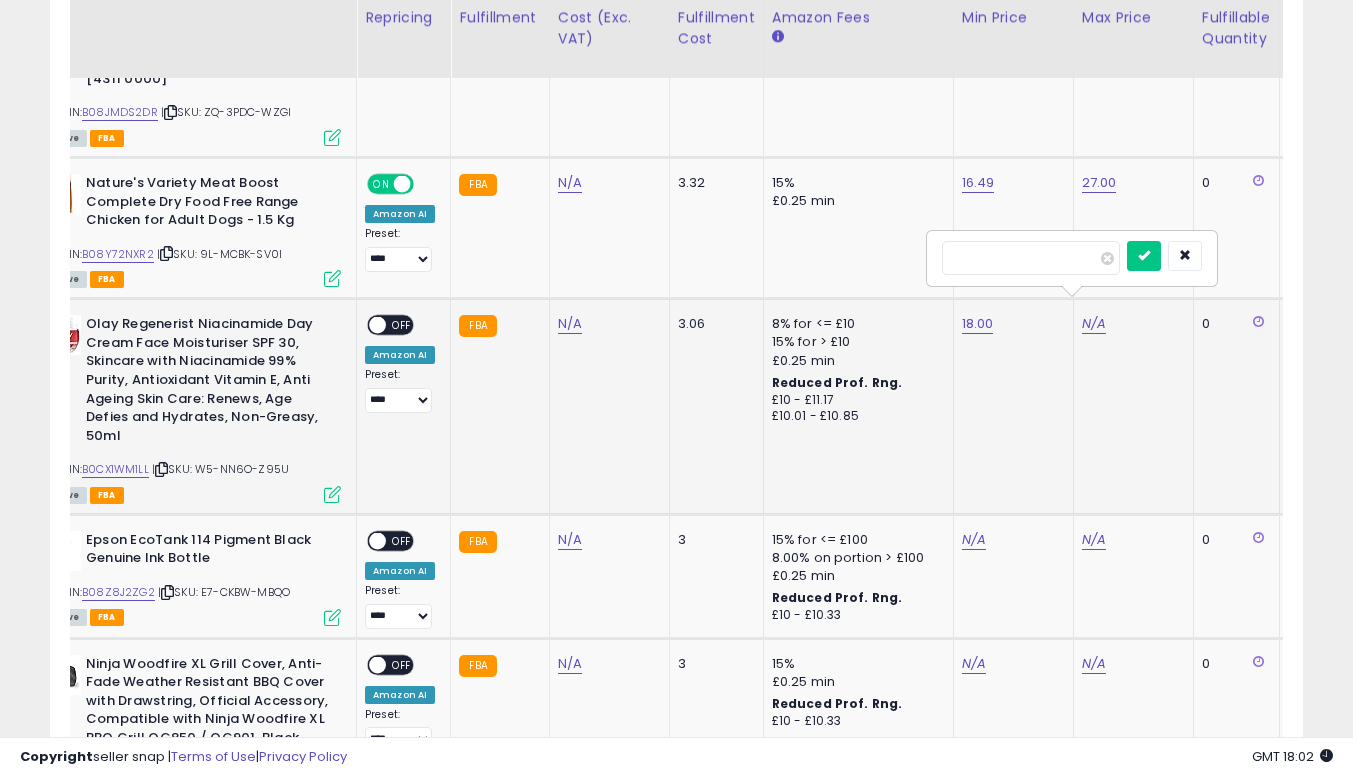 type on "**" 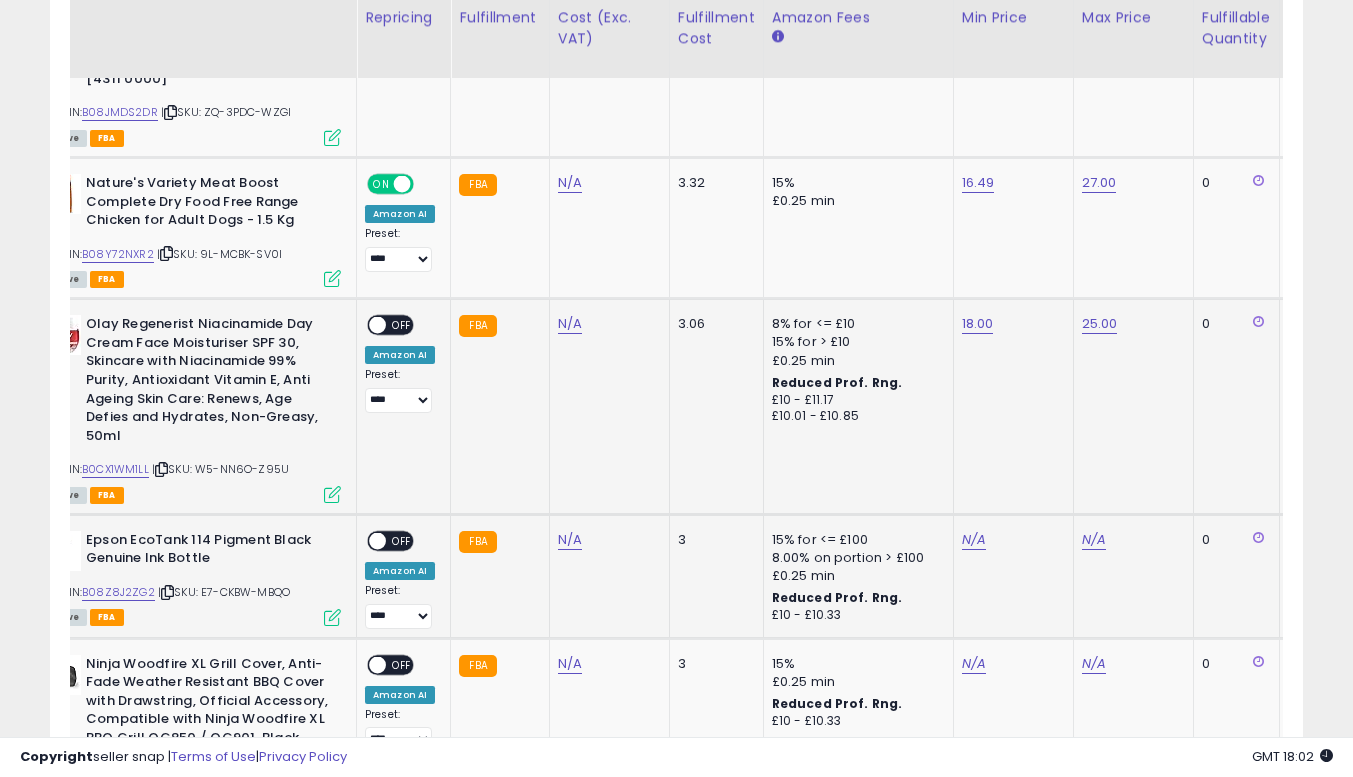 click on "N/A" 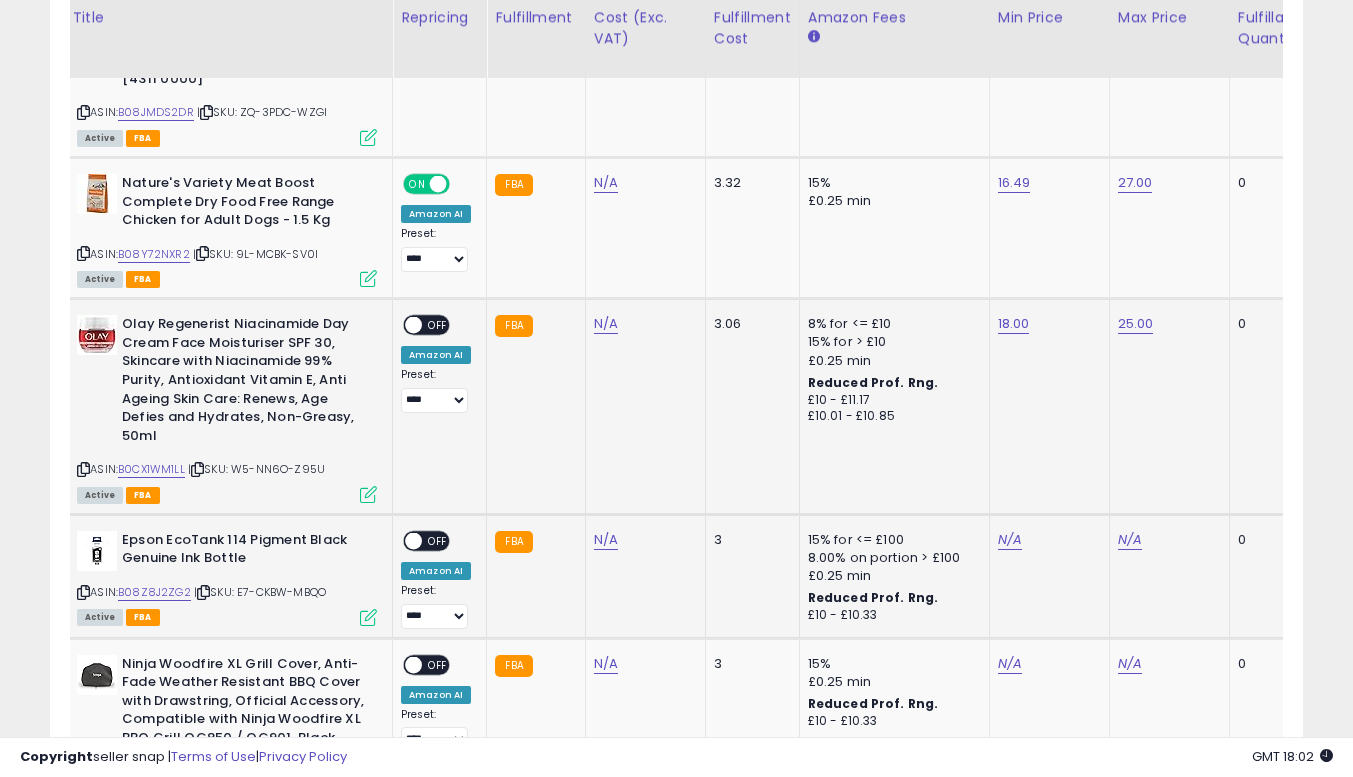 scroll, scrollTop: 0, scrollLeft: 47, axis: horizontal 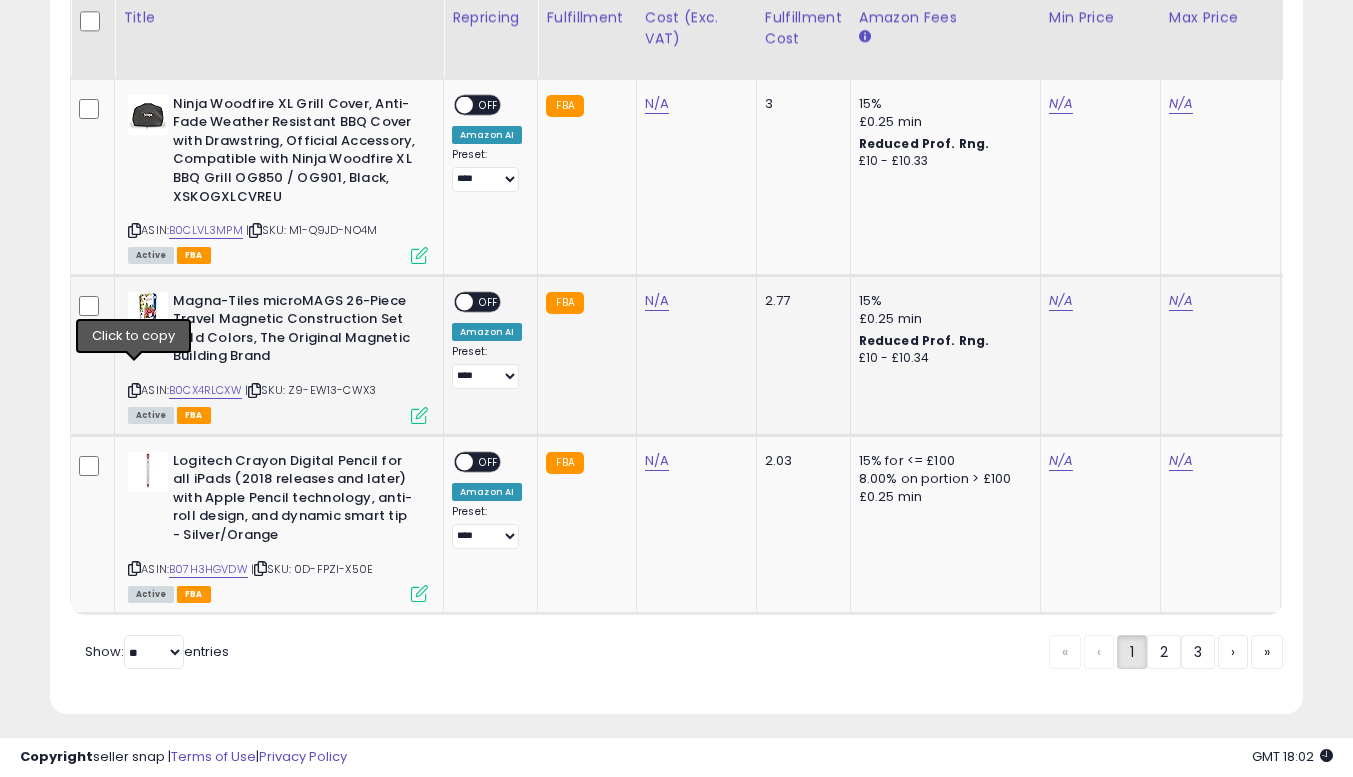 click at bounding box center [134, 390] 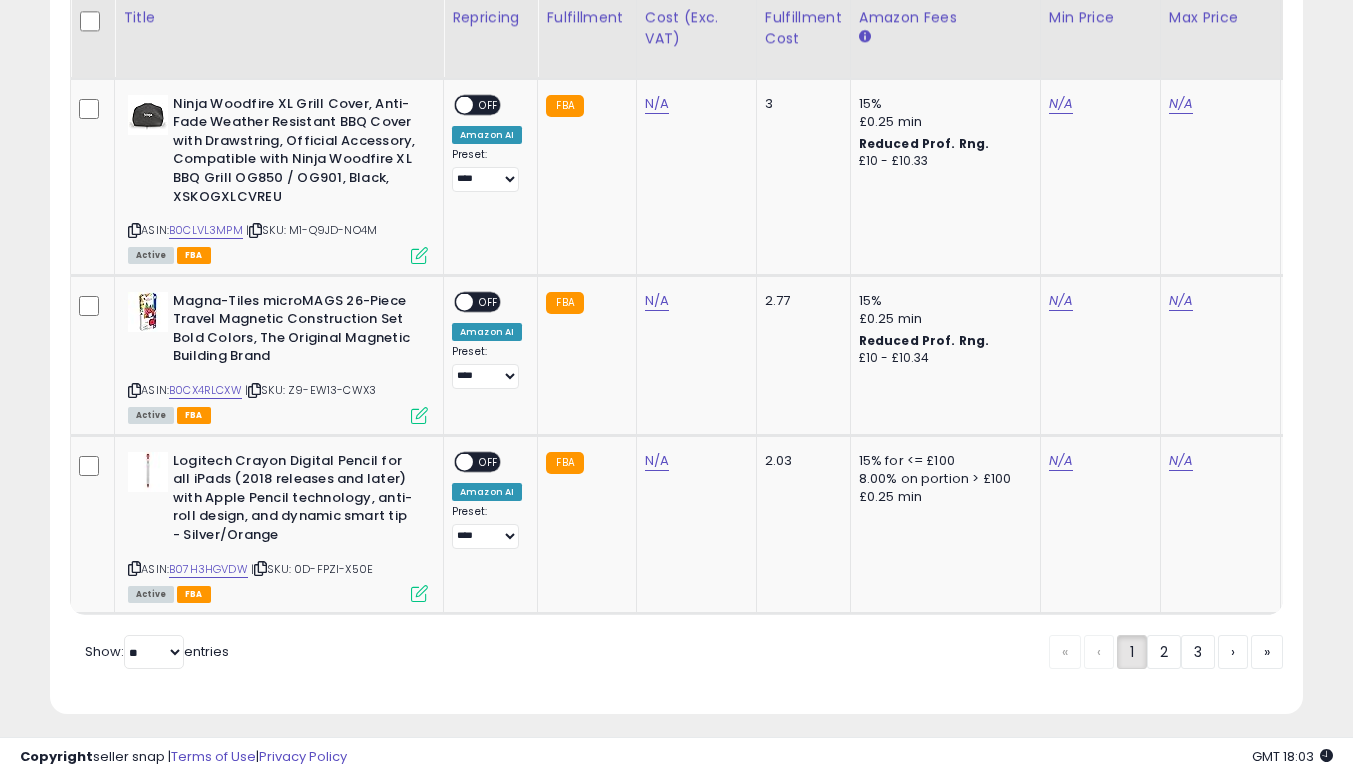 scroll, scrollTop: 0, scrollLeft: 404, axis: horizontal 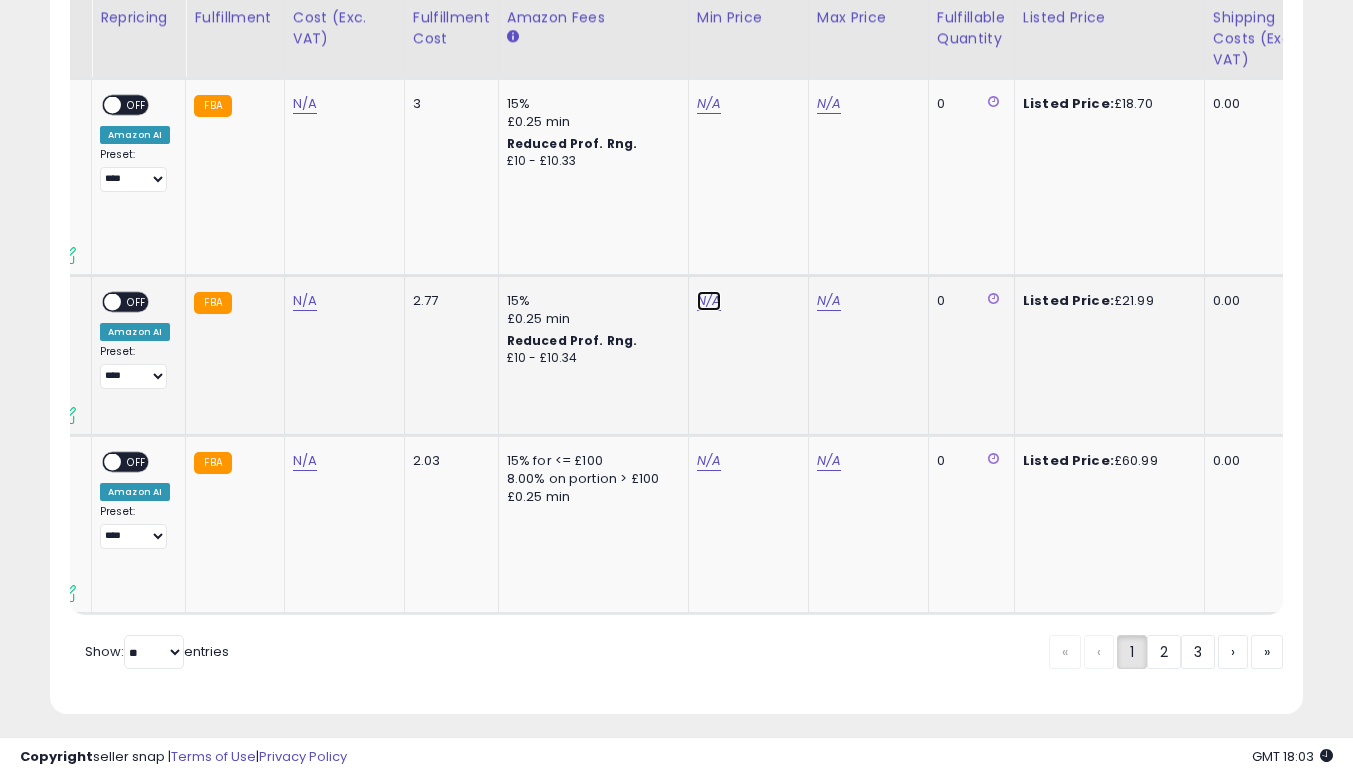 click on "N/A" at bounding box center [709, -20] 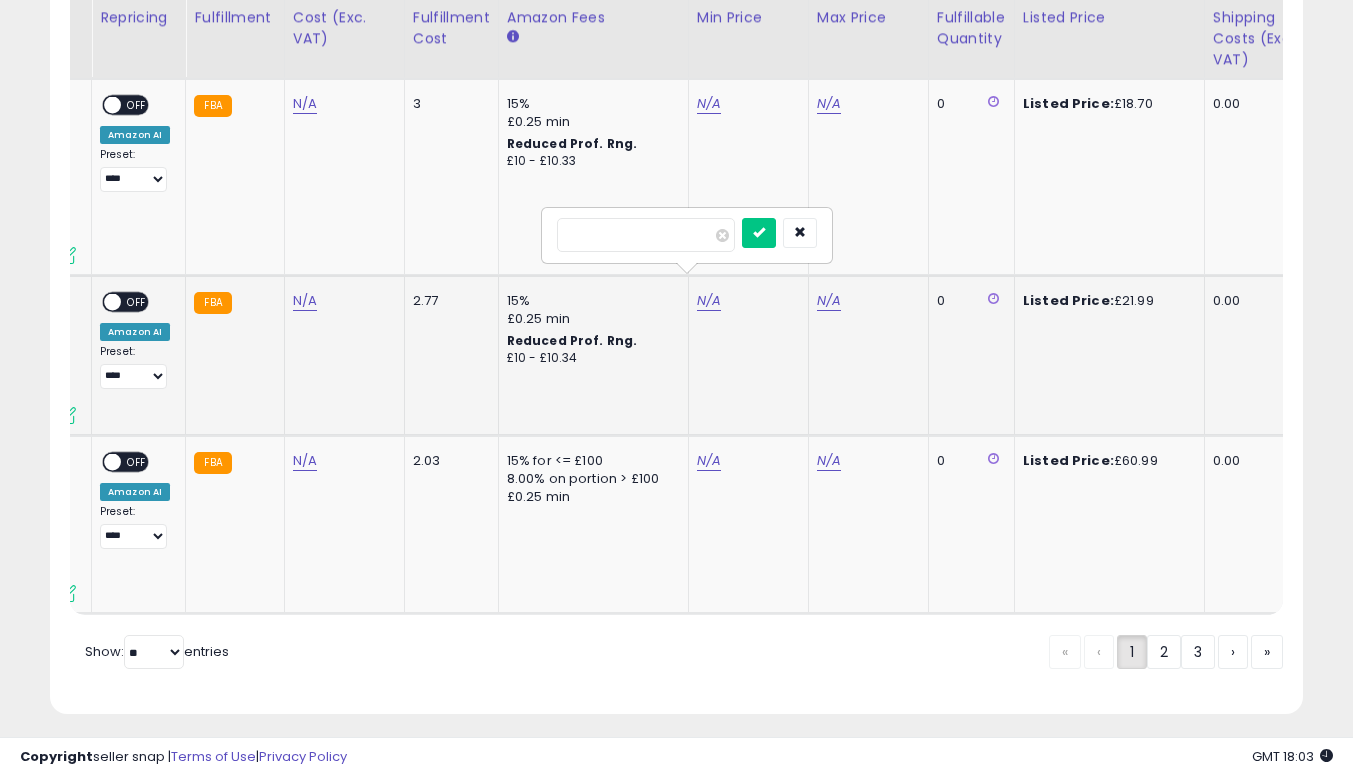 type on "*****" 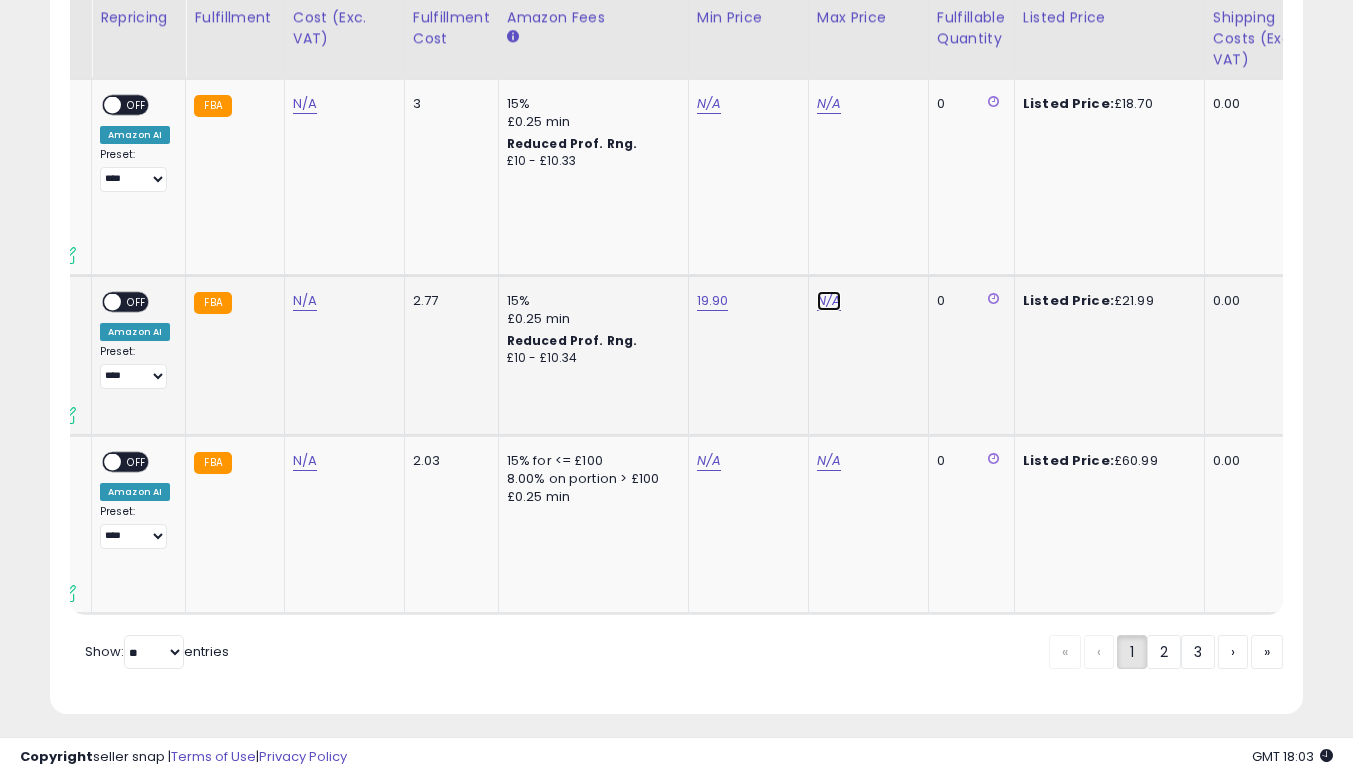click on "N/A" at bounding box center [829, -20] 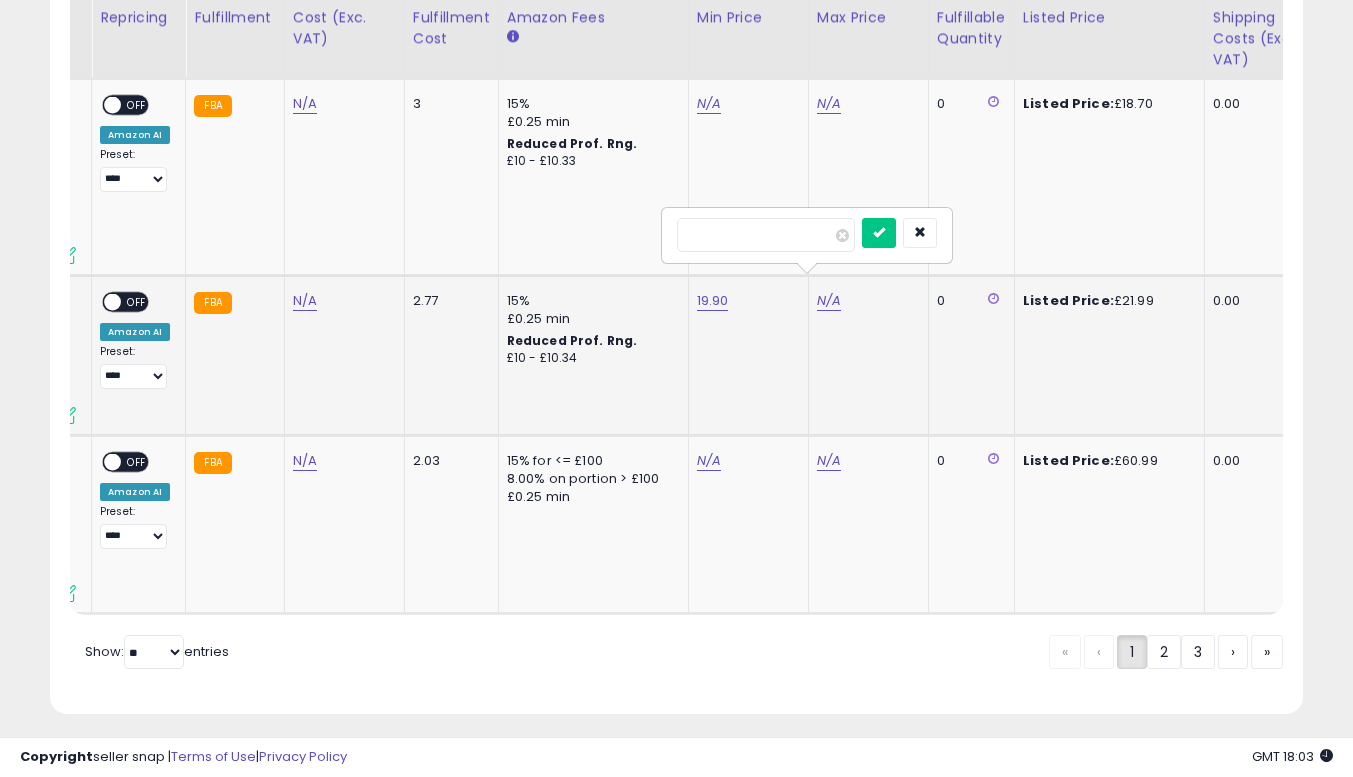 type on "**" 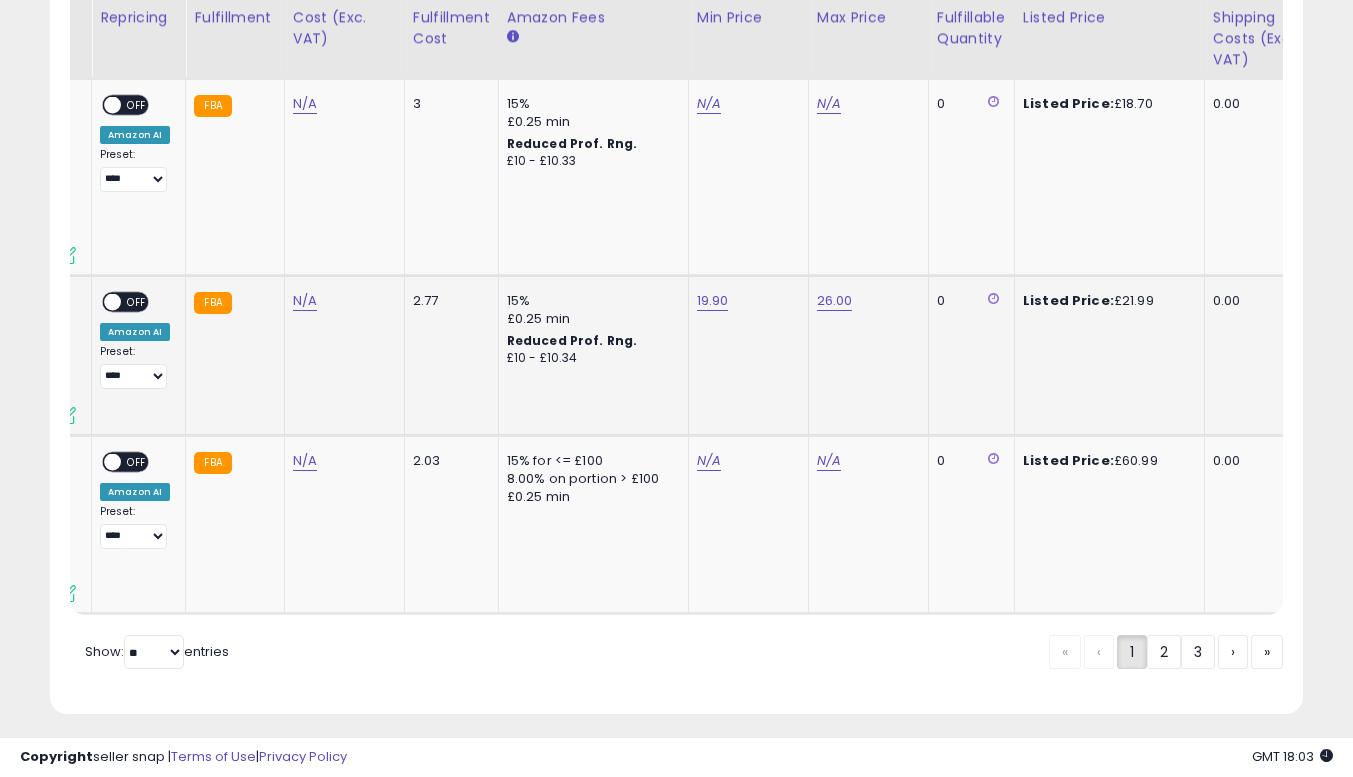 click on "OFF" at bounding box center [137, 301] 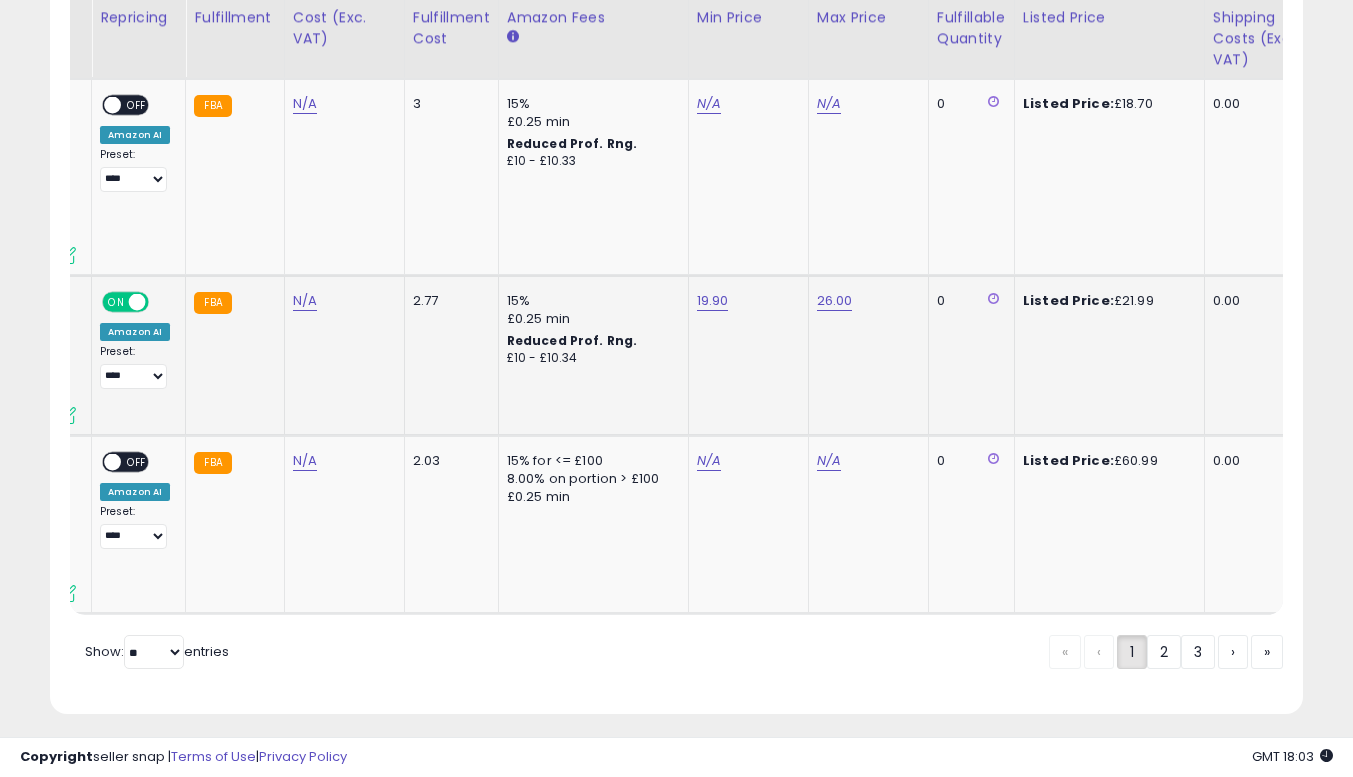 click on "FBA" 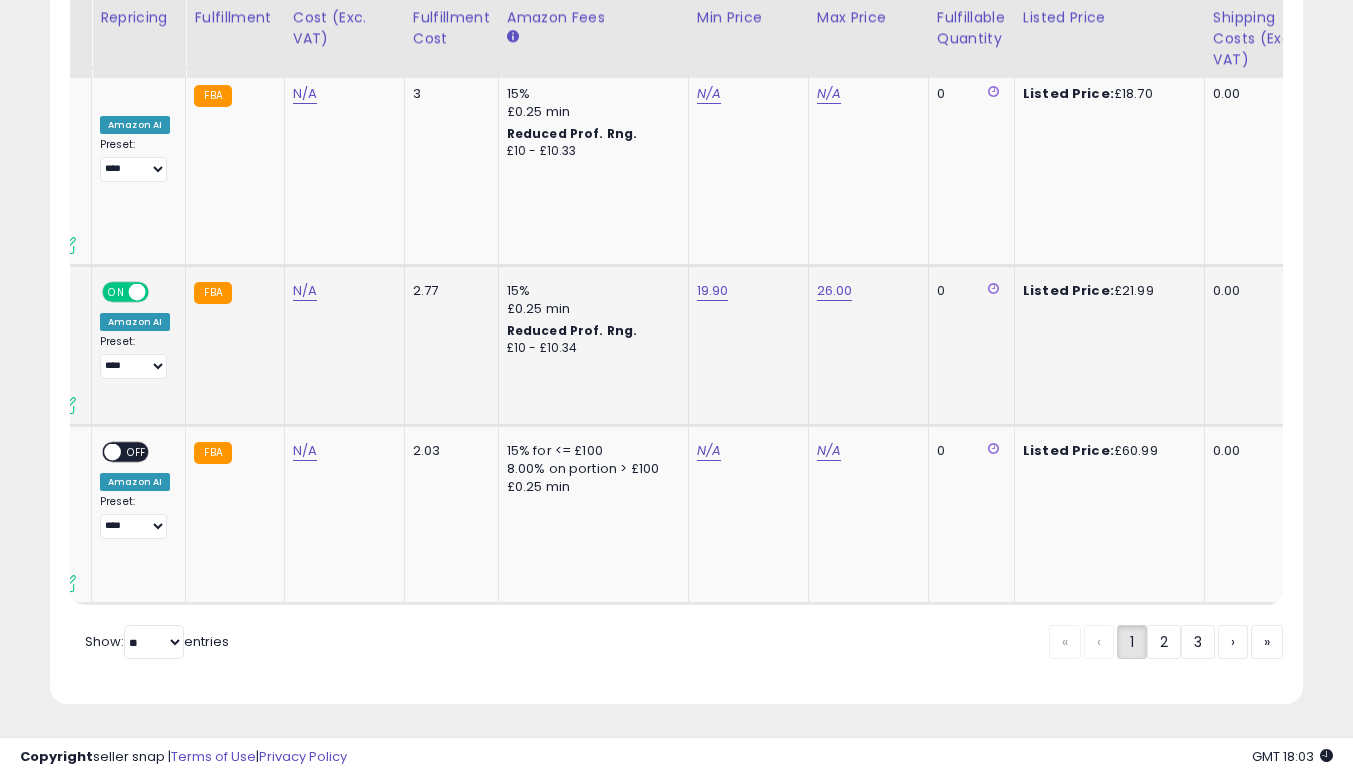 scroll, scrollTop: 0, scrollLeft: 312, axis: horizontal 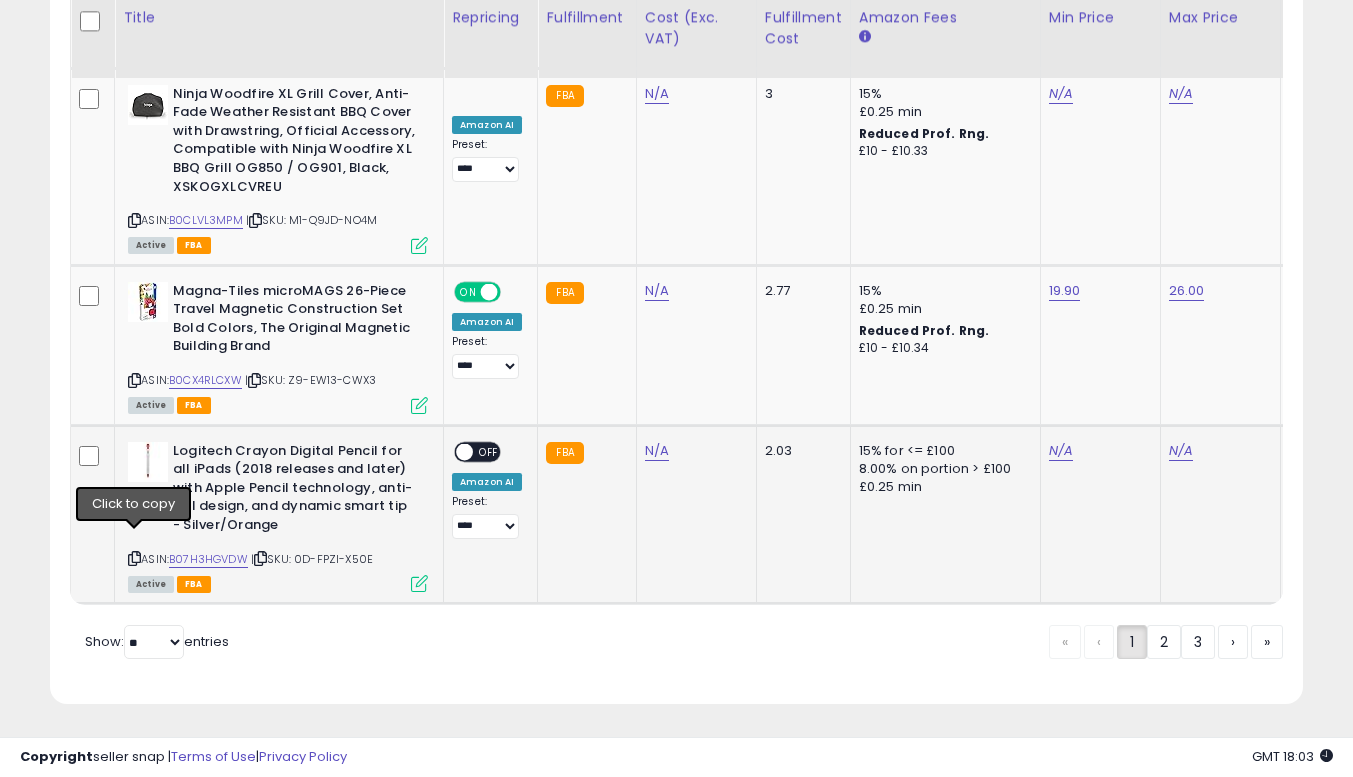 click at bounding box center [134, 558] 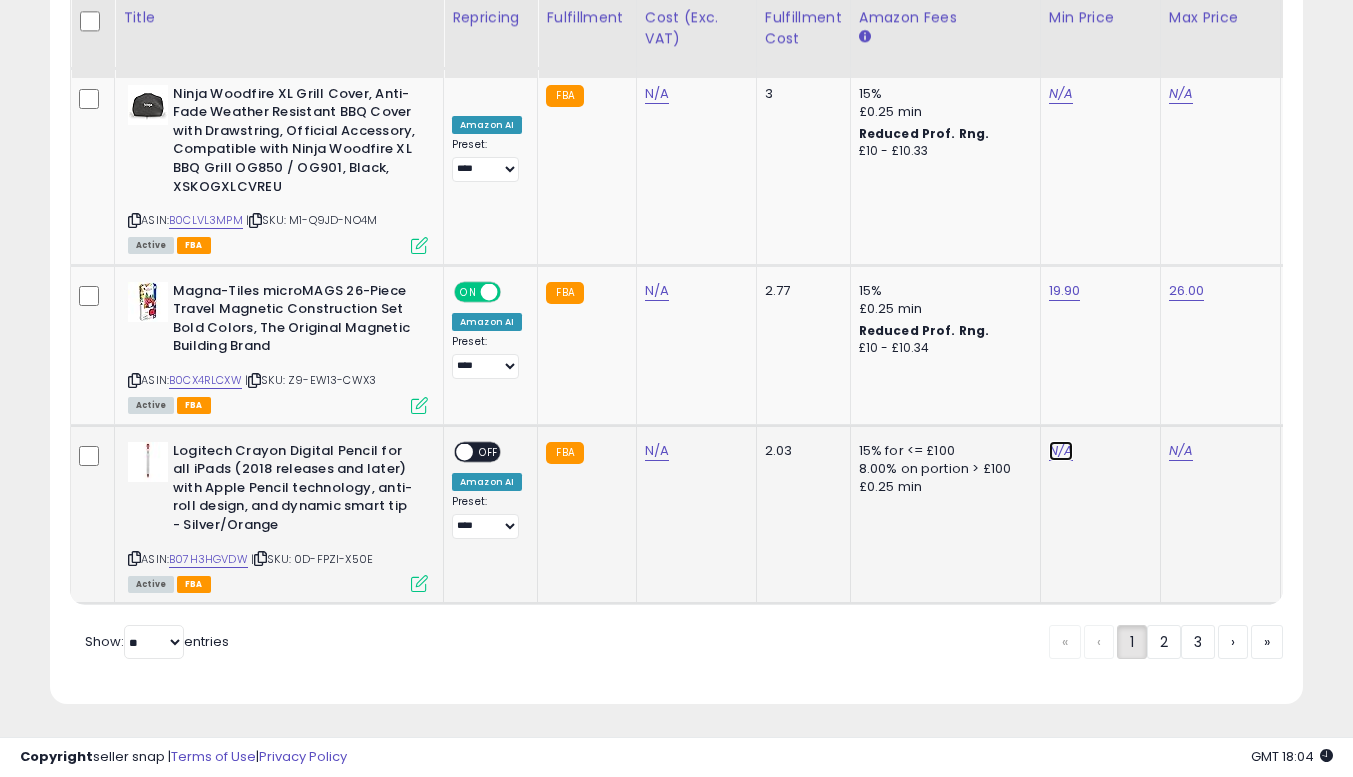 click on "N/A" at bounding box center [1061, -30] 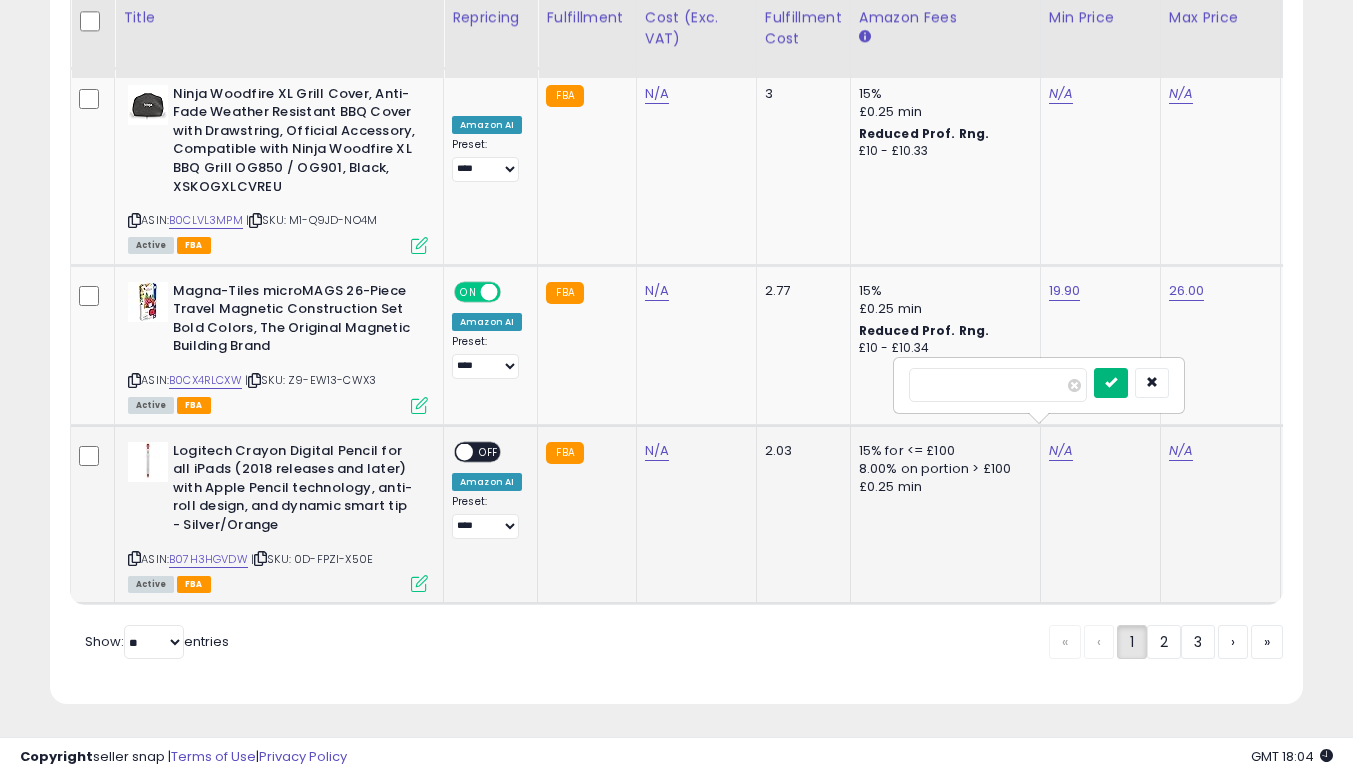 type on "*****" 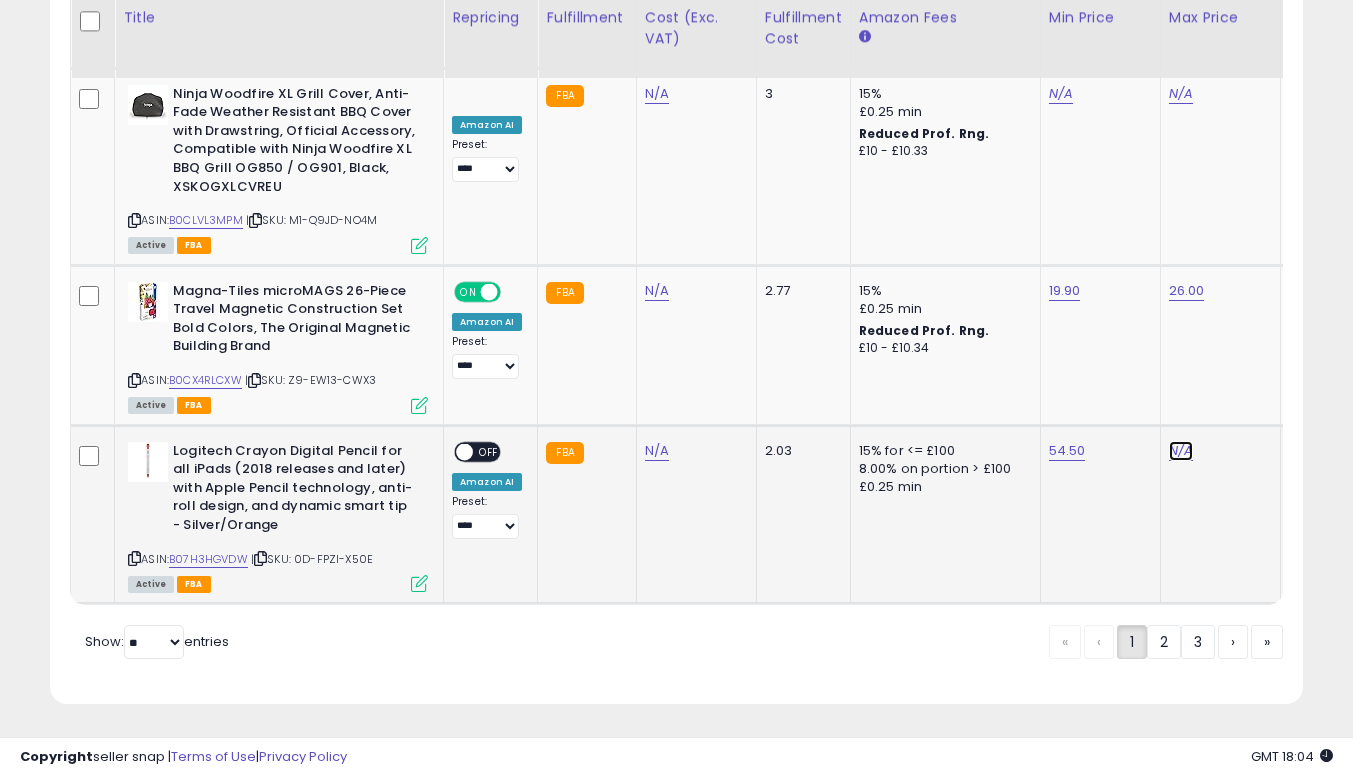 click on "N/A" at bounding box center [1181, -30] 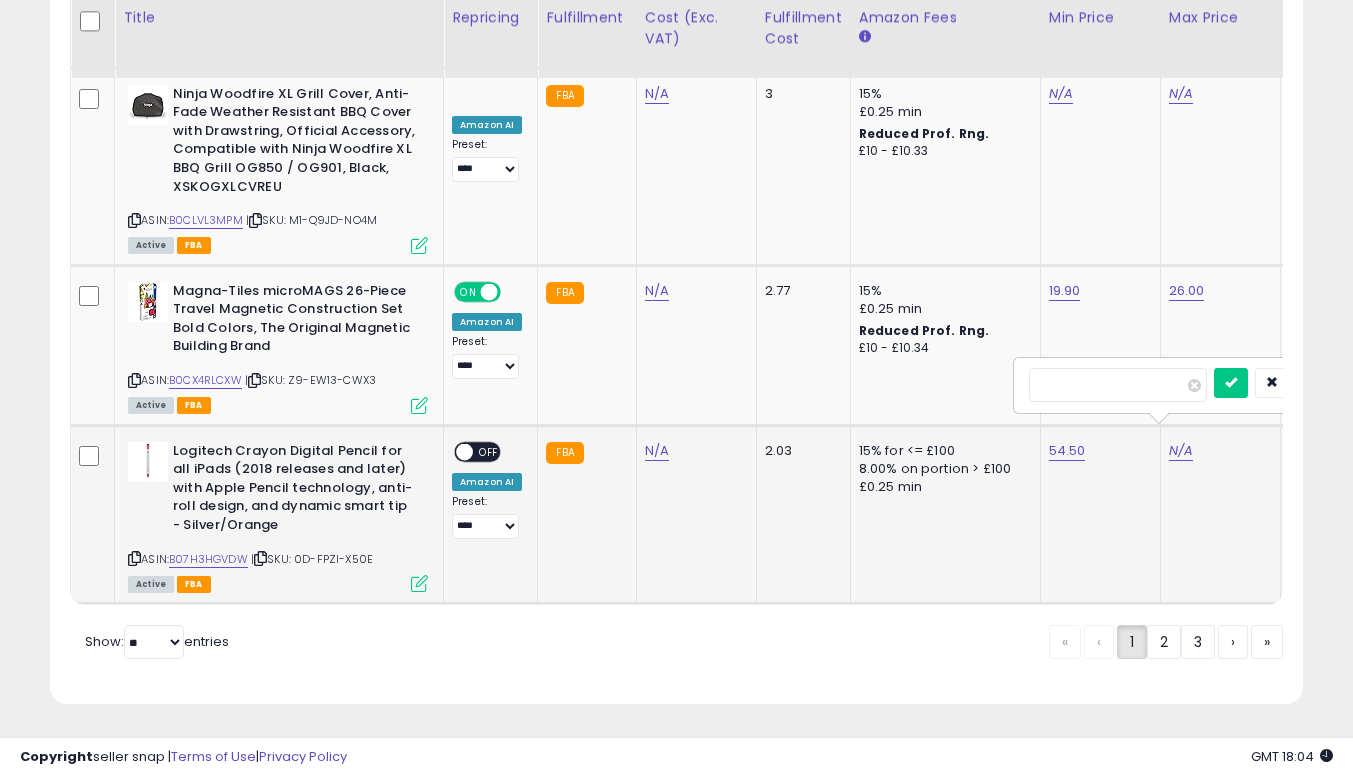 scroll, scrollTop: 0, scrollLeft: 87, axis: horizontal 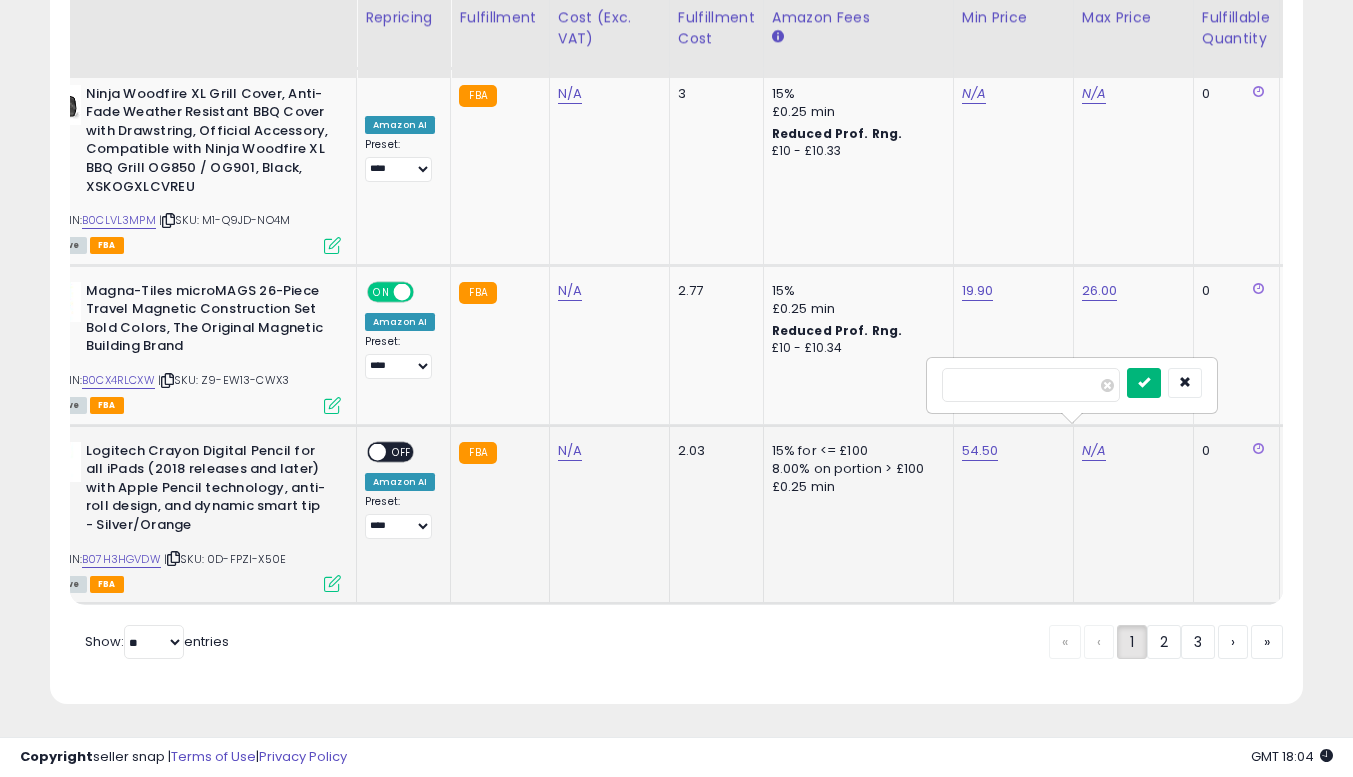 type on "**" 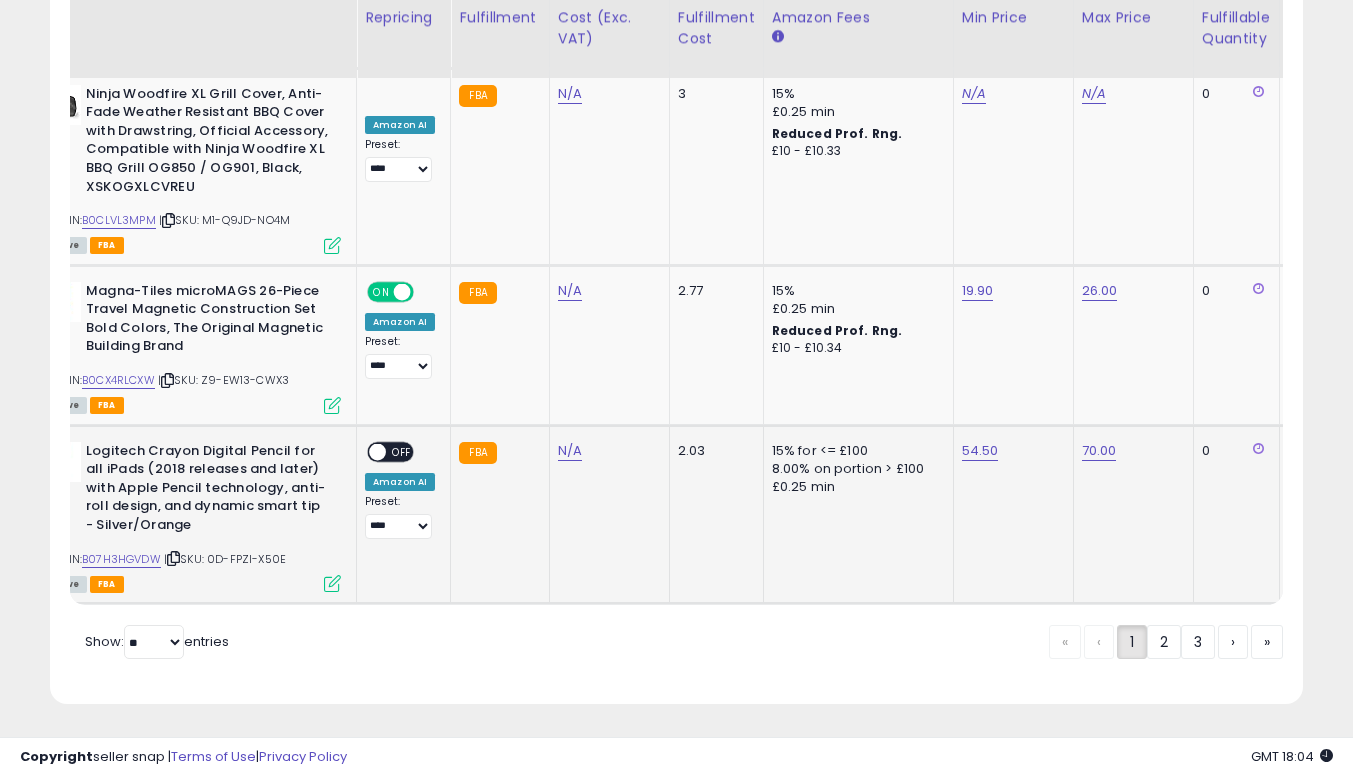 click on "OFF" at bounding box center (402, 451) 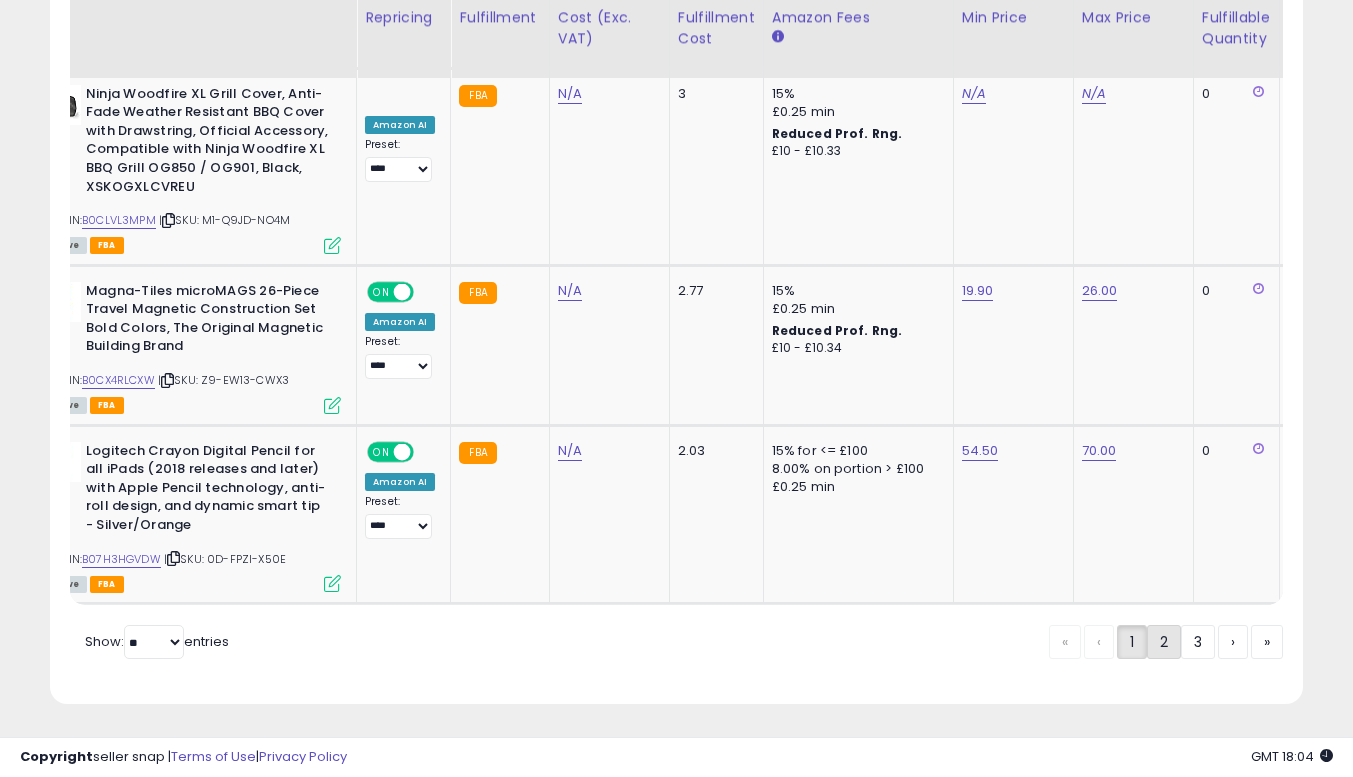 click on "2" 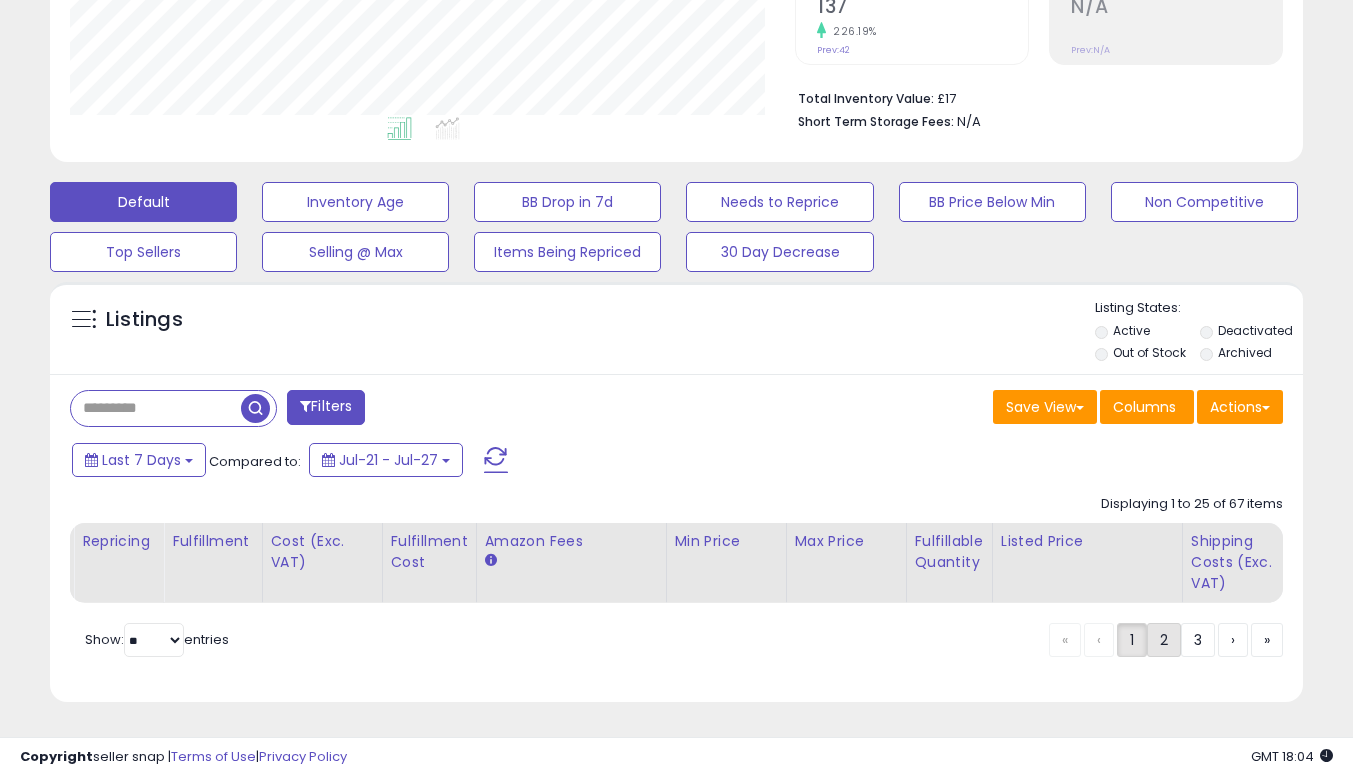 scroll, scrollTop: 463, scrollLeft: 0, axis: vertical 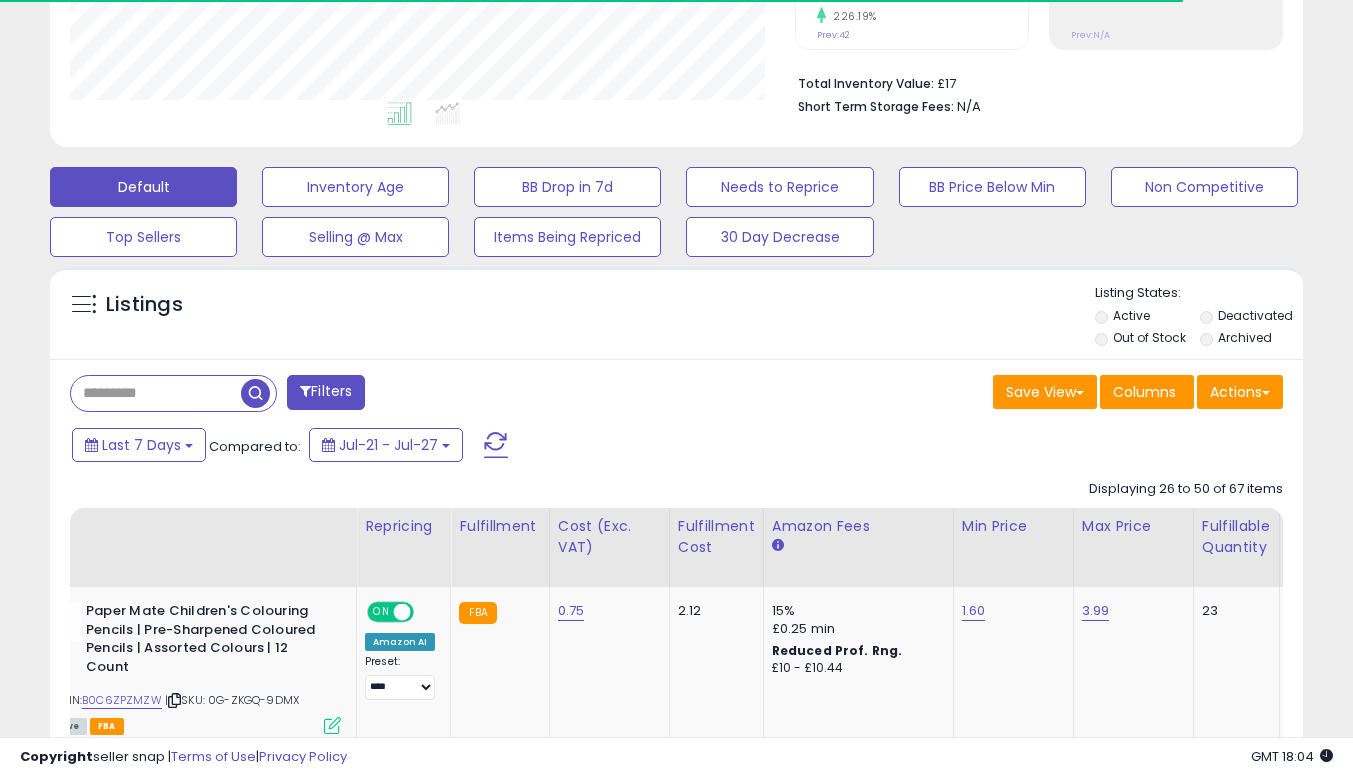 click on "Filters
Save View
Save As New View
Update Current View
Columns" at bounding box center (676, 2737) 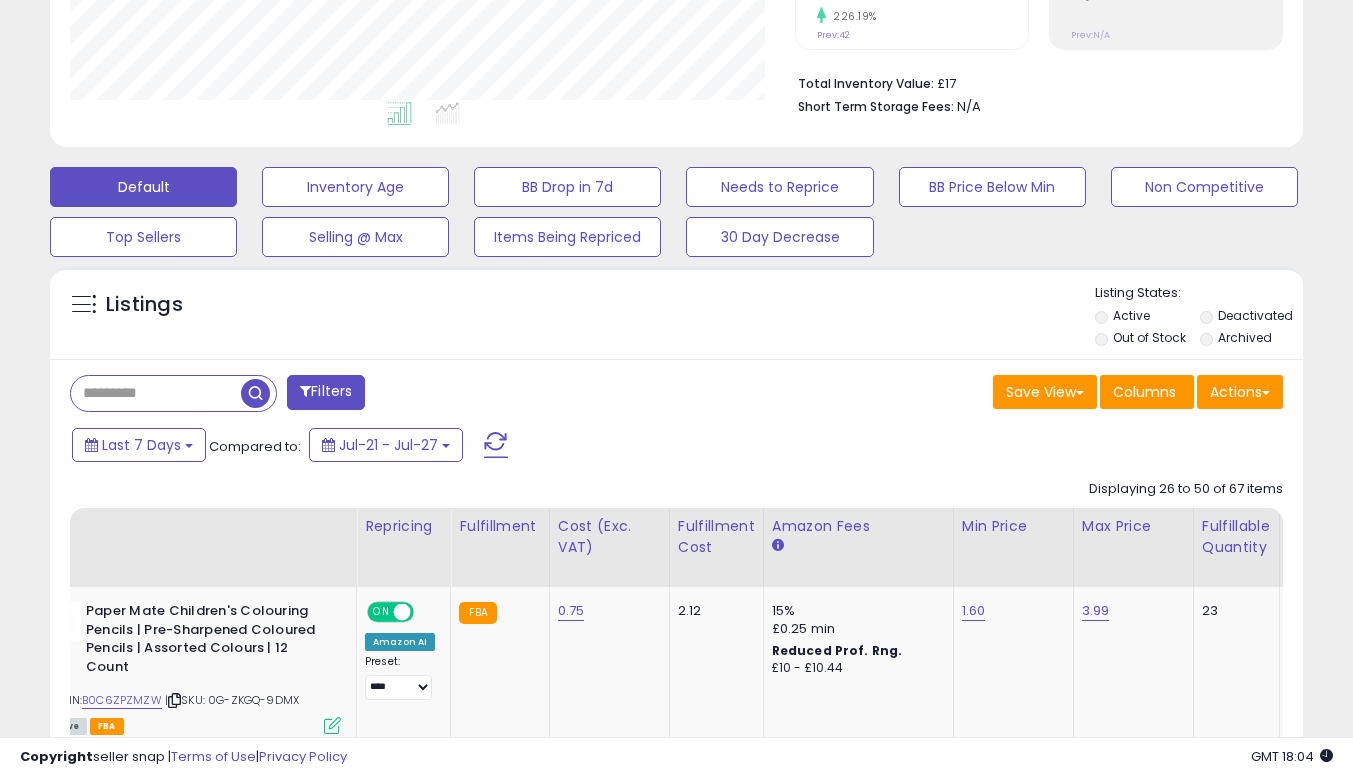 scroll, scrollTop: 583, scrollLeft: 0, axis: vertical 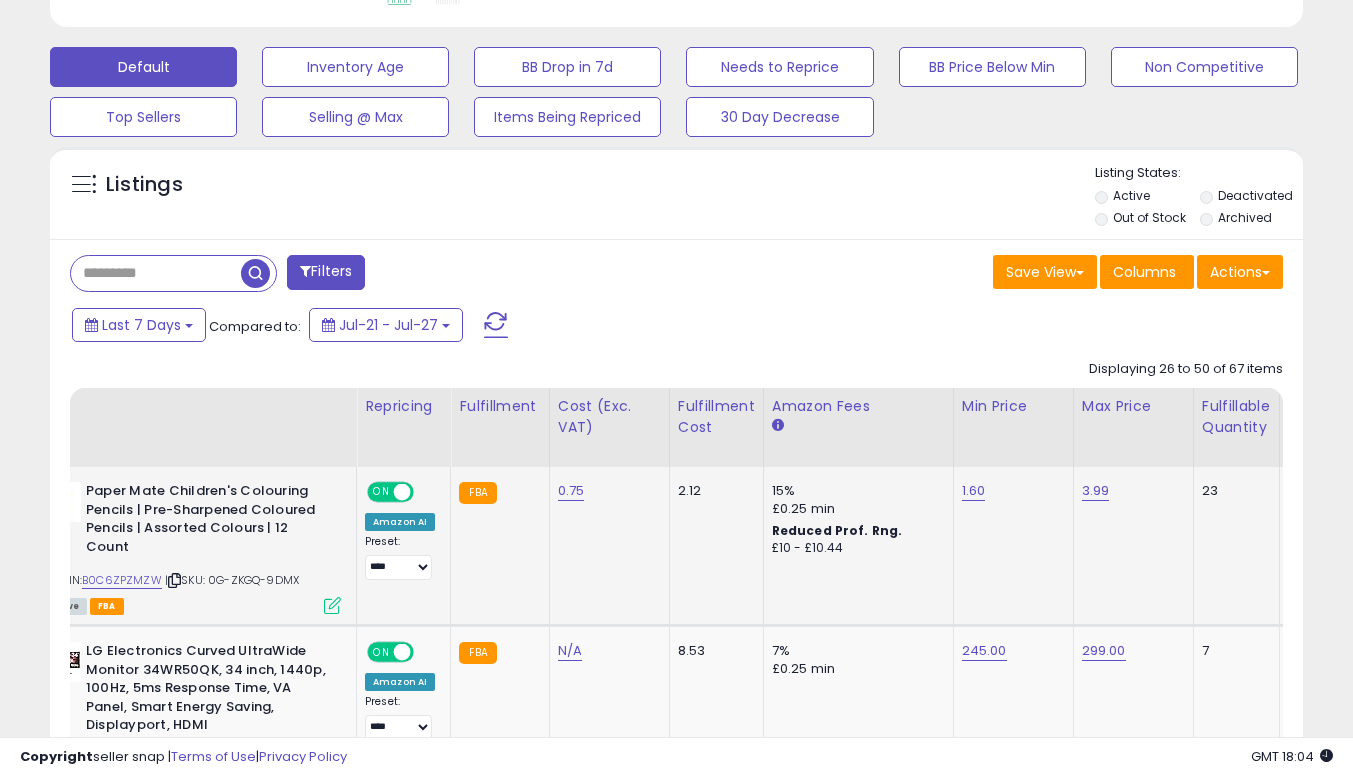 click on "2.12" 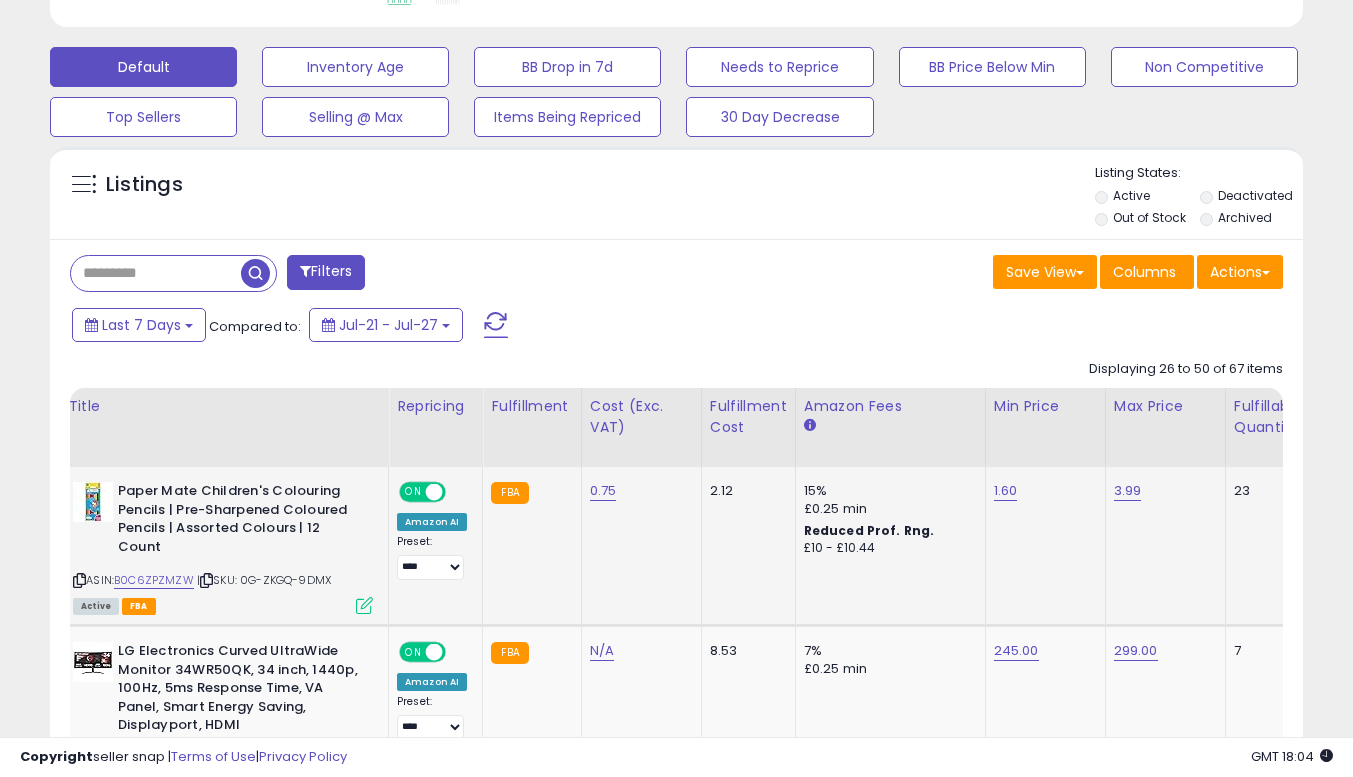 scroll, scrollTop: 0, scrollLeft: 47, axis: horizontal 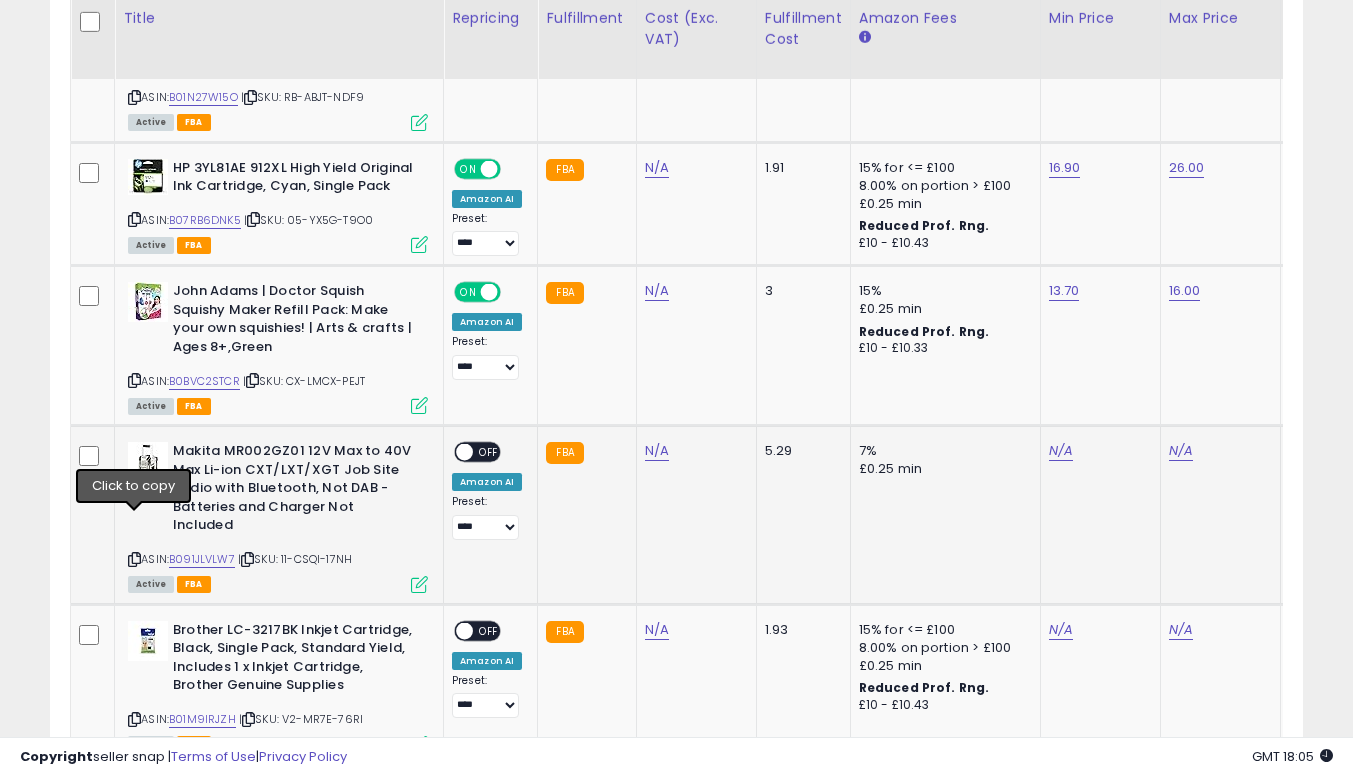 click at bounding box center (134, 559) 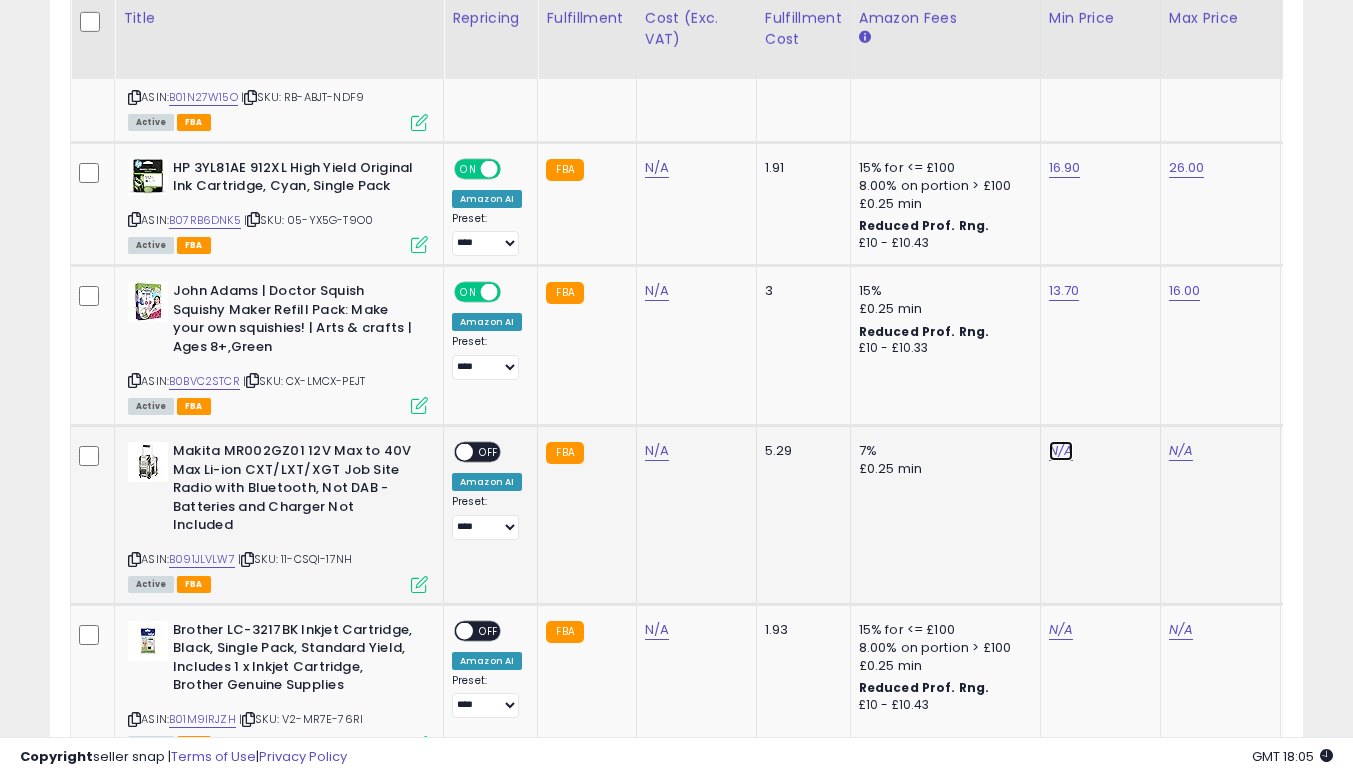 click on "N/A" at bounding box center (1061, 451) 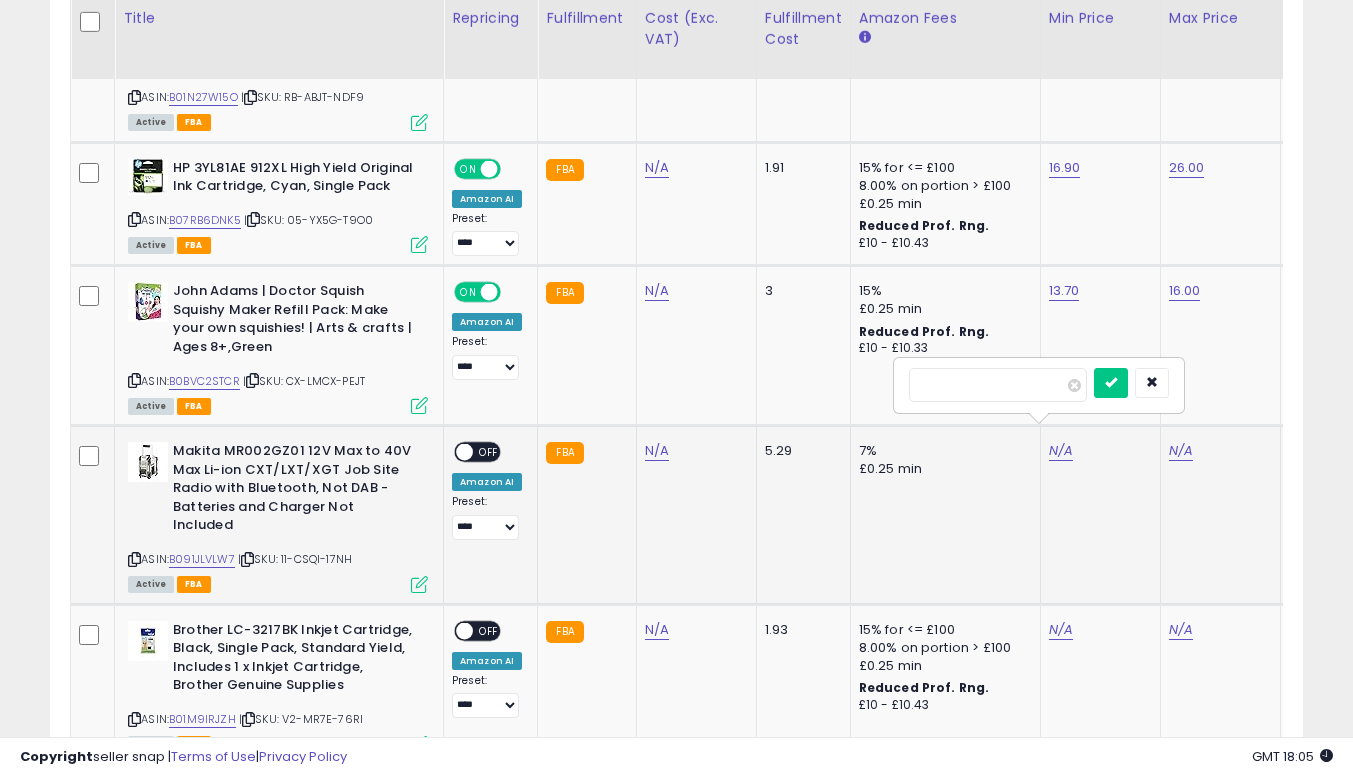 type on "**" 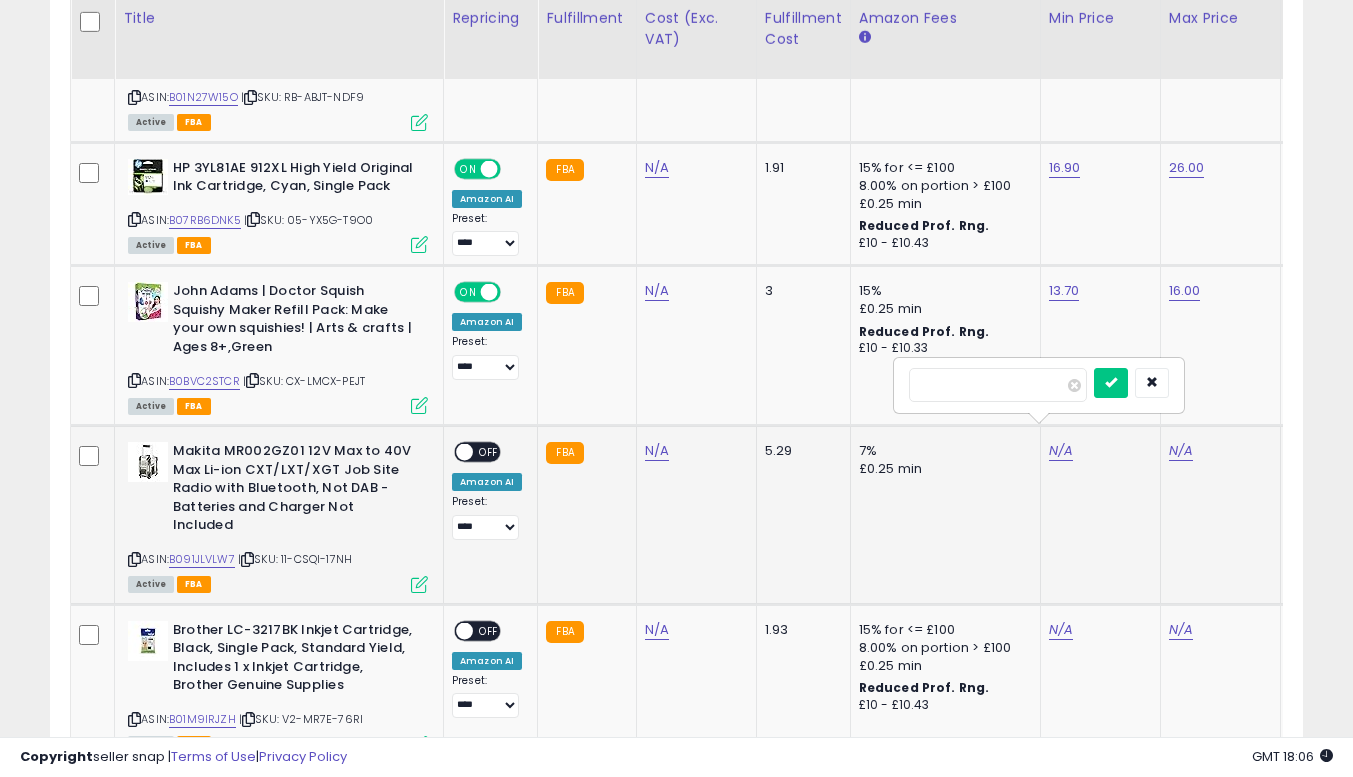 click at bounding box center (1111, 383) 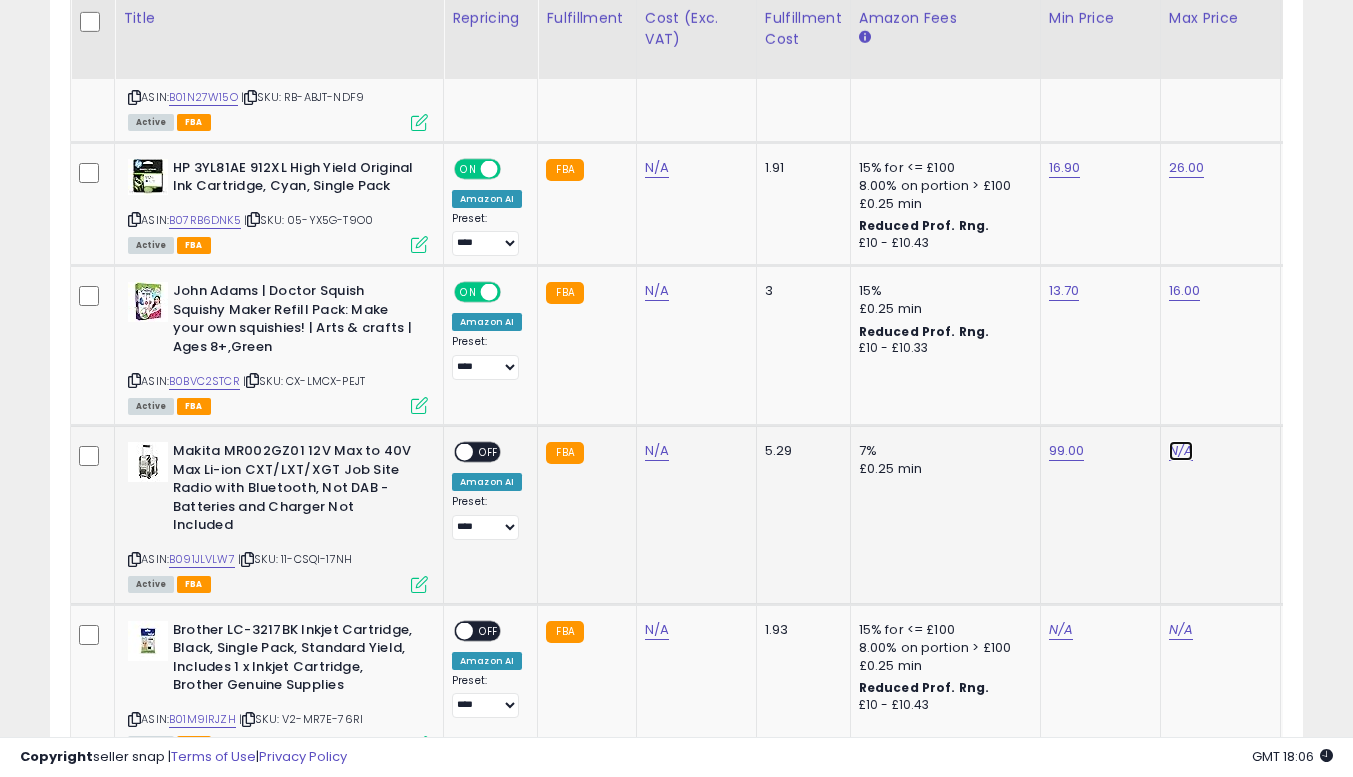 click on "N/A" at bounding box center [1181, 451] 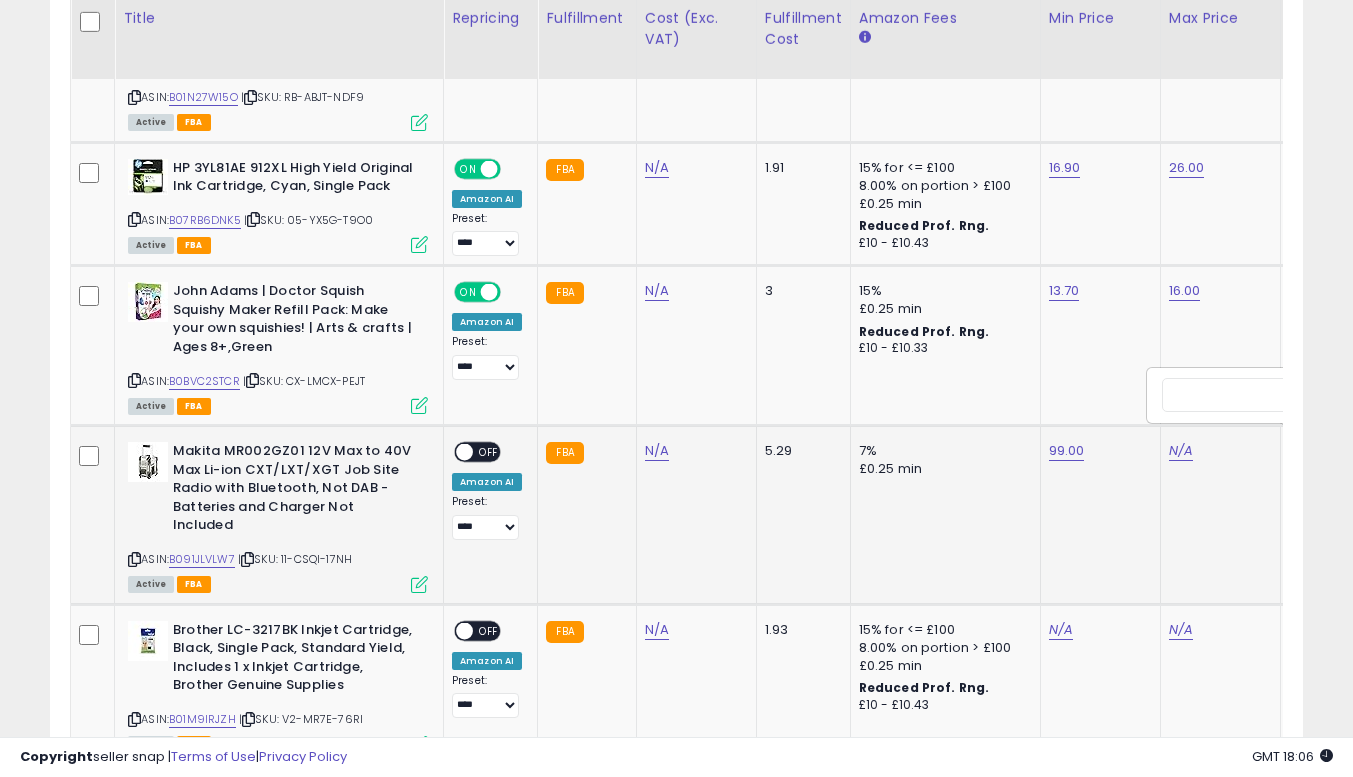scroll, scrollTop: 0, scrollLeft: 87, axis: horizontal 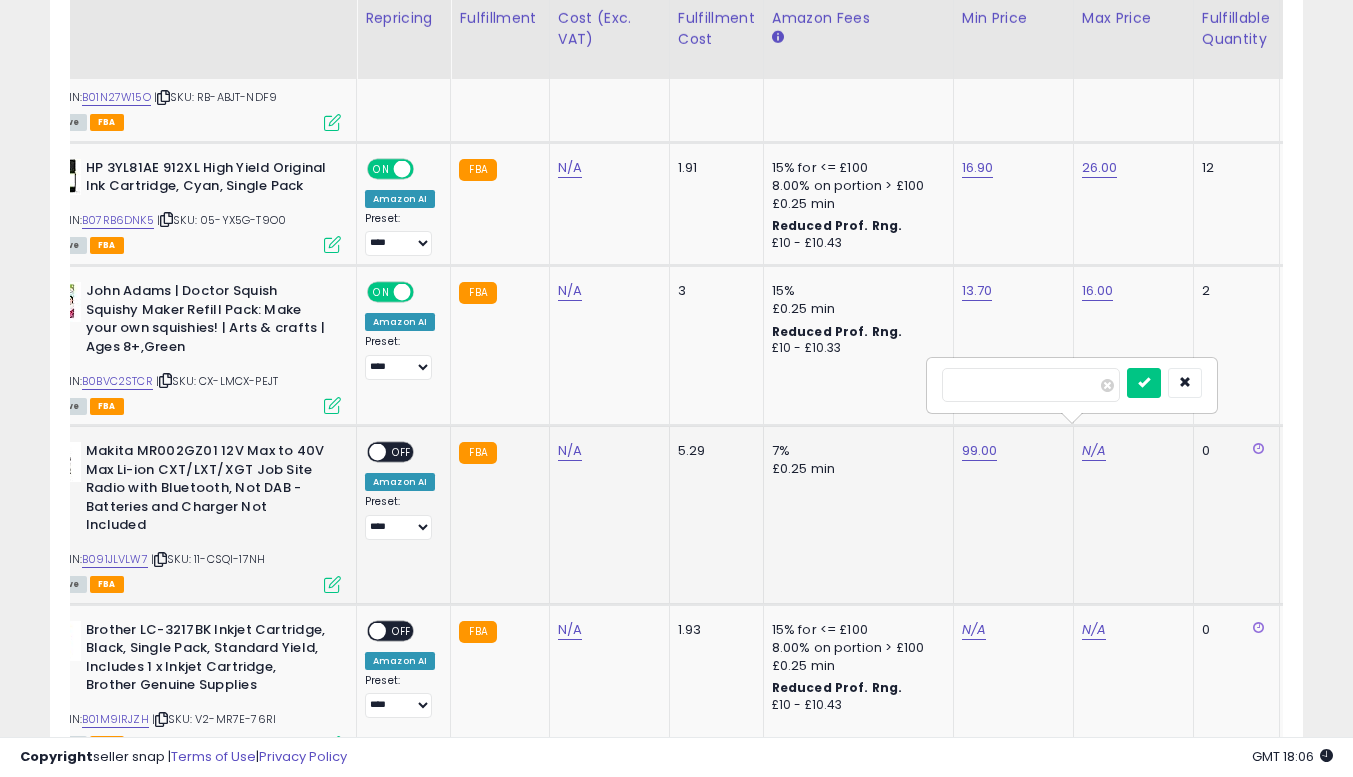 type on "***" 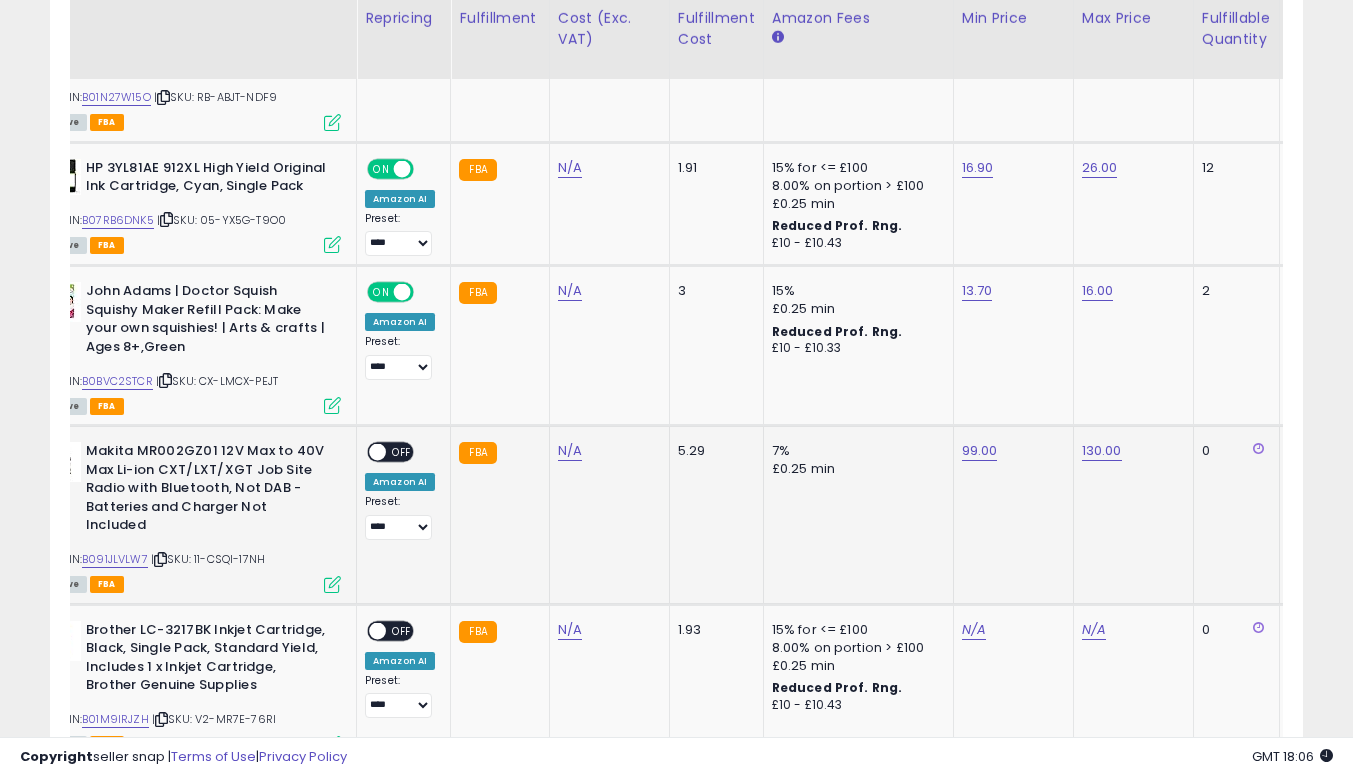 click on "OFF" at bounding box center [402, 452] 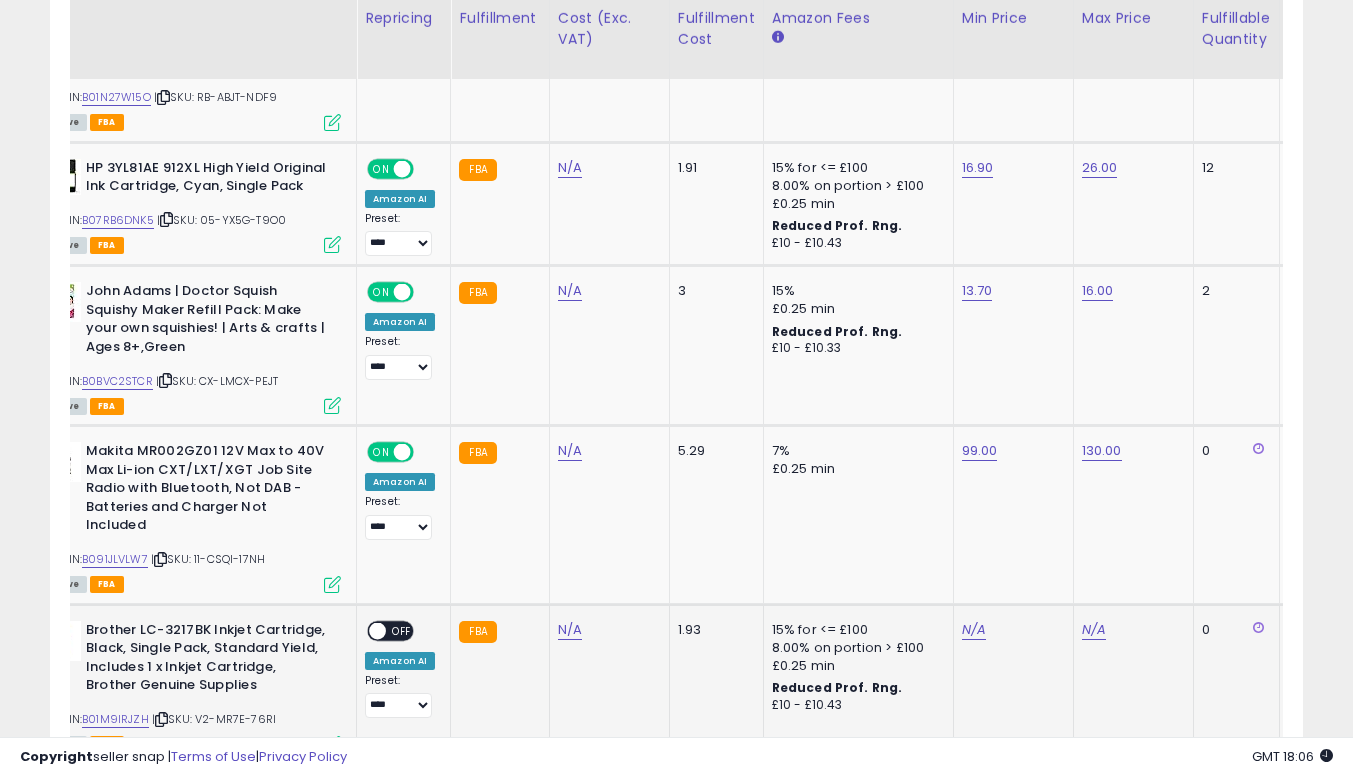 scroll, scrollTop: 0, scrollLeft: 47, axis: horizontal 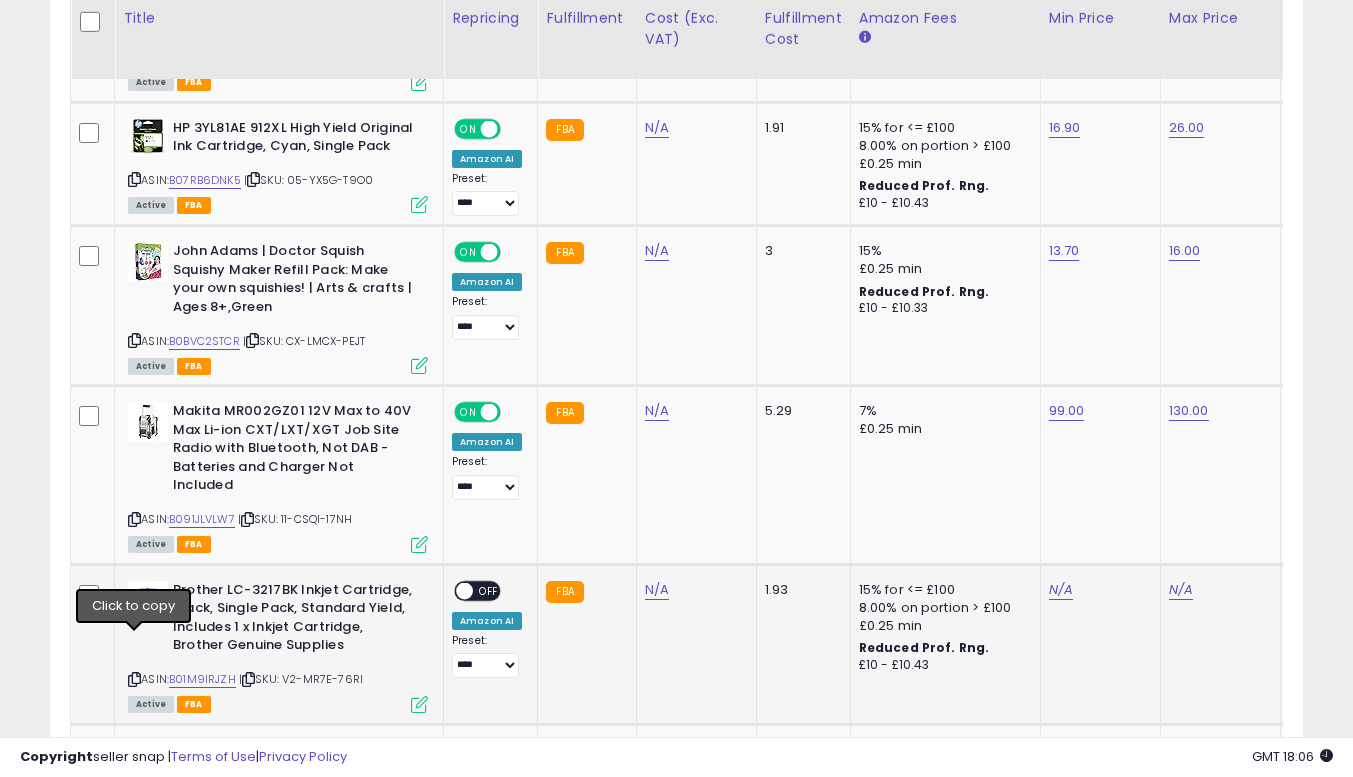 click at bounding box center [134, 679] 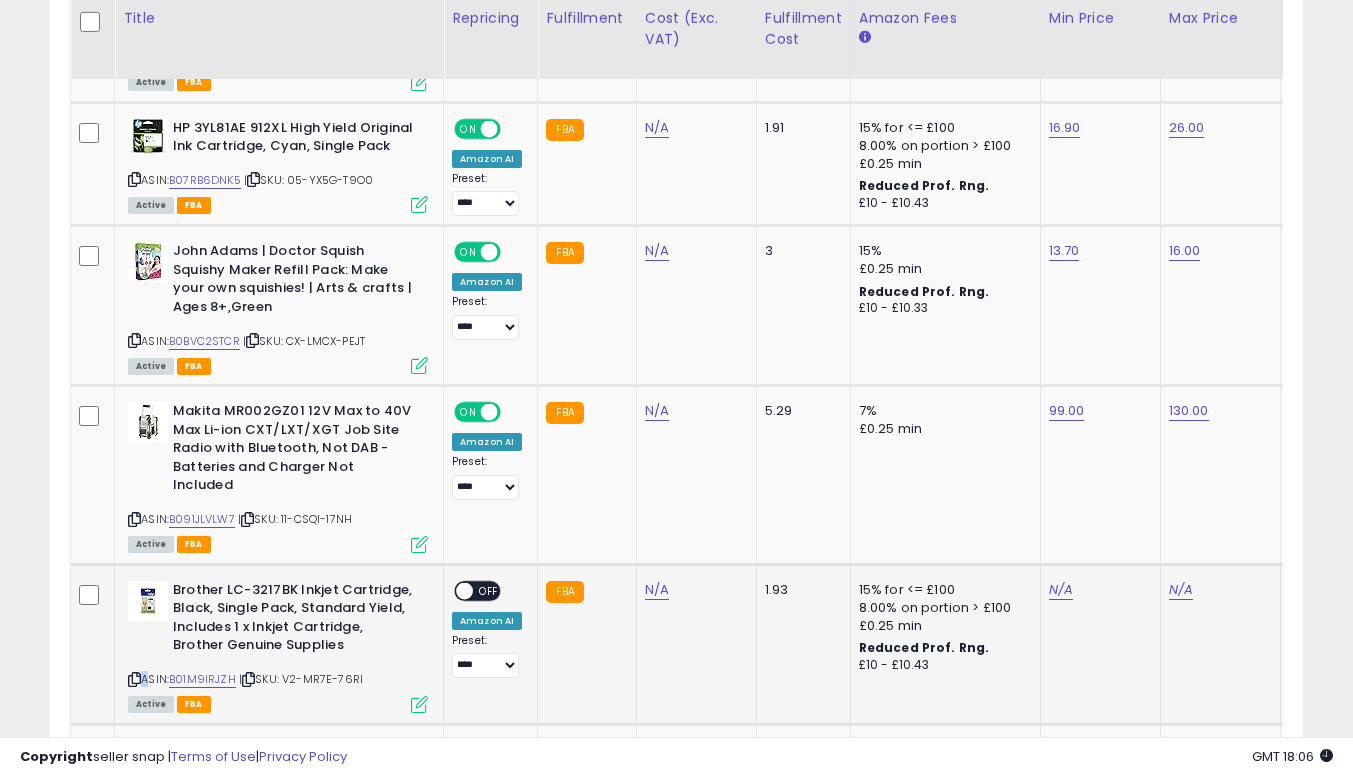 click at bounding box center [134, 679] 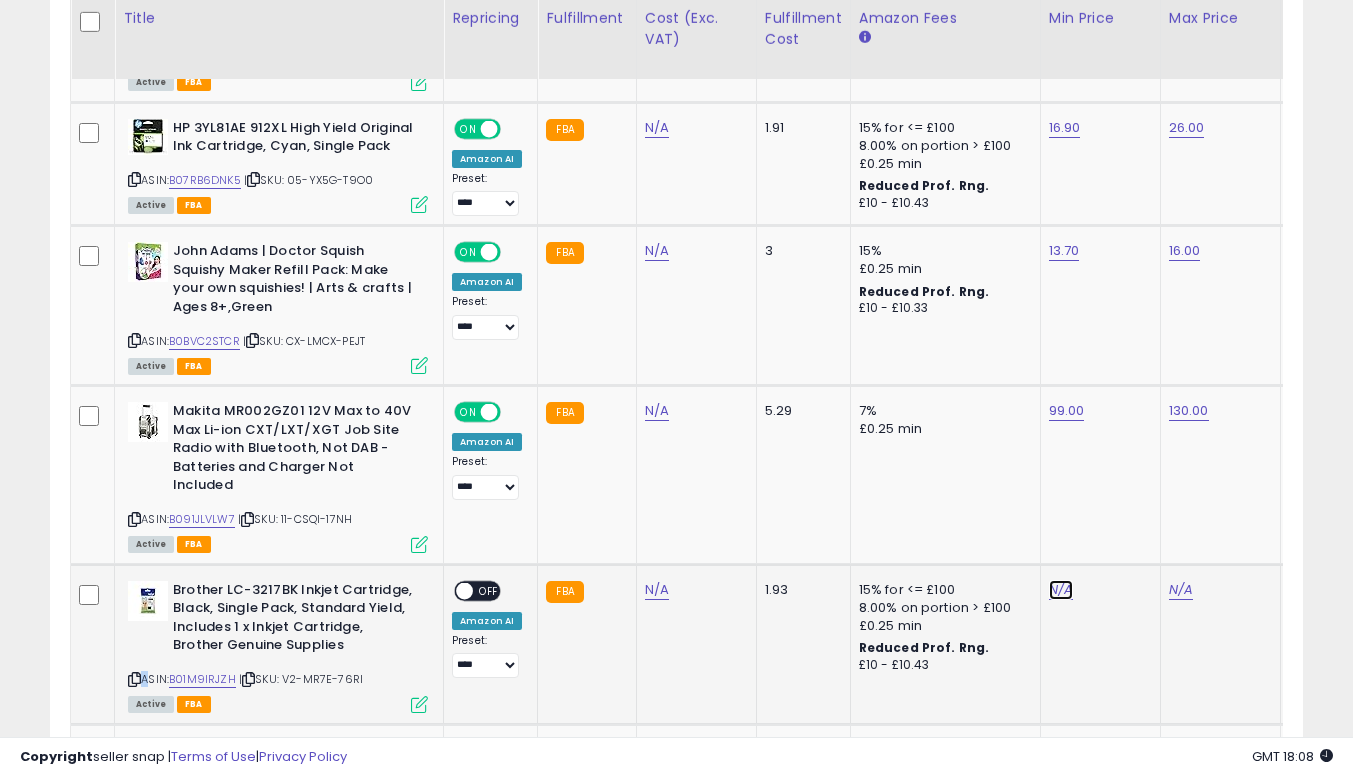 click on "N/A" at bounding box center (1061, 590) 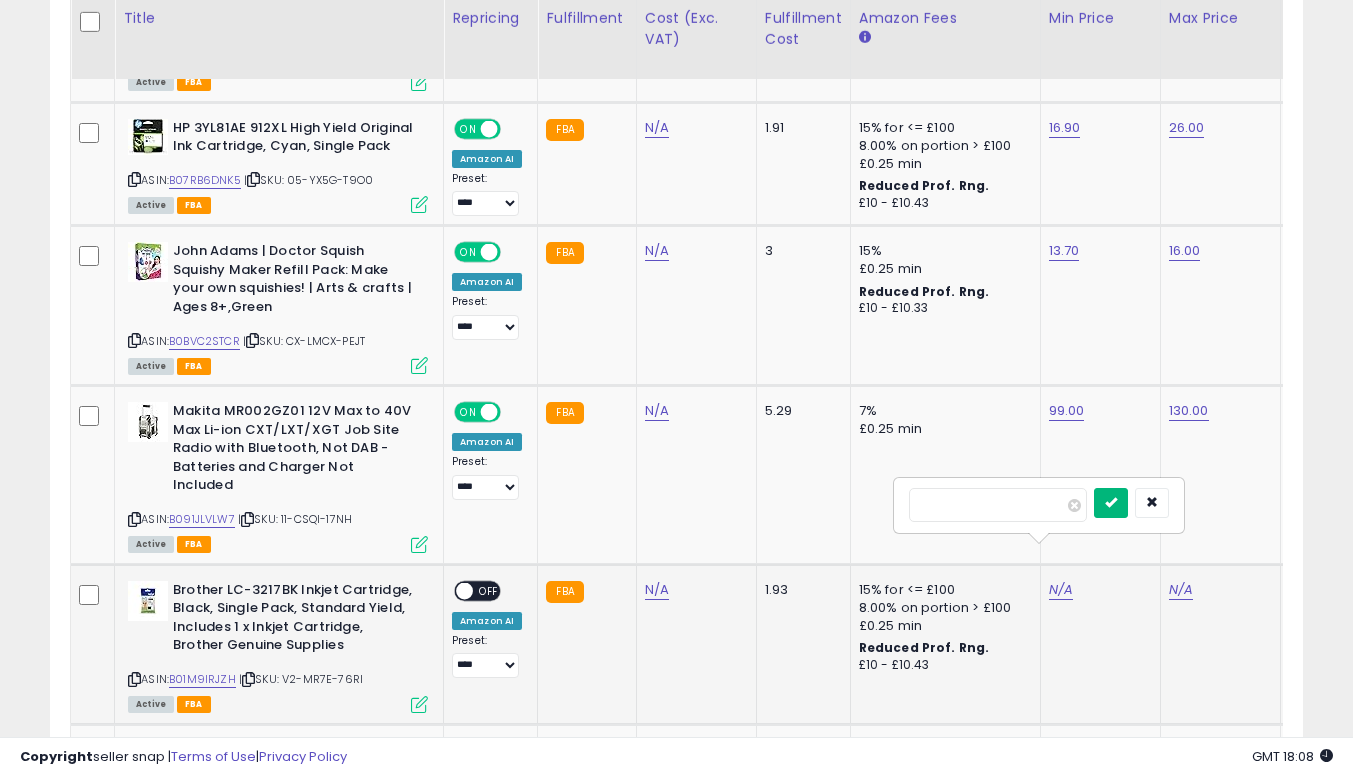 type on "**" 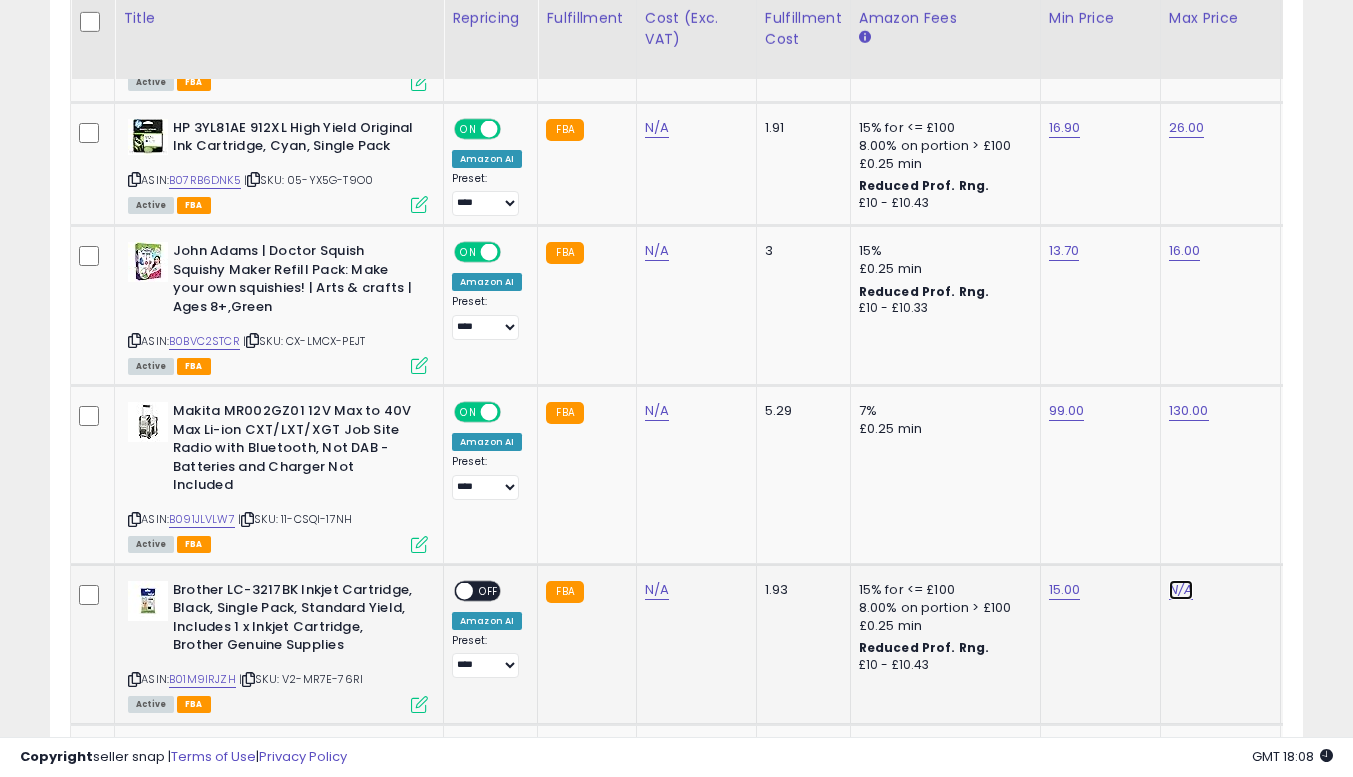 click on "N/A" at bounding box center [1181, 590] 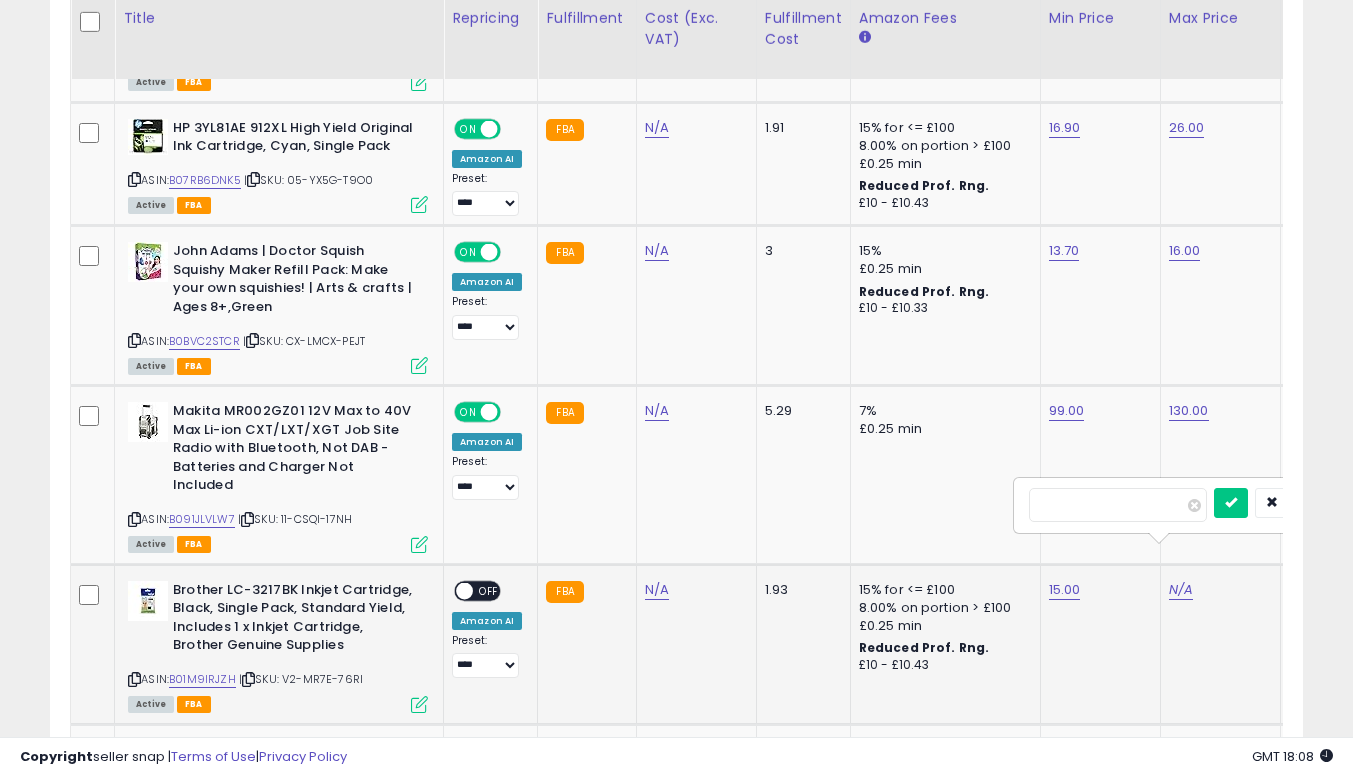 scroll, scrollTop: 0, scrollLeft: 87, axis: horizontal 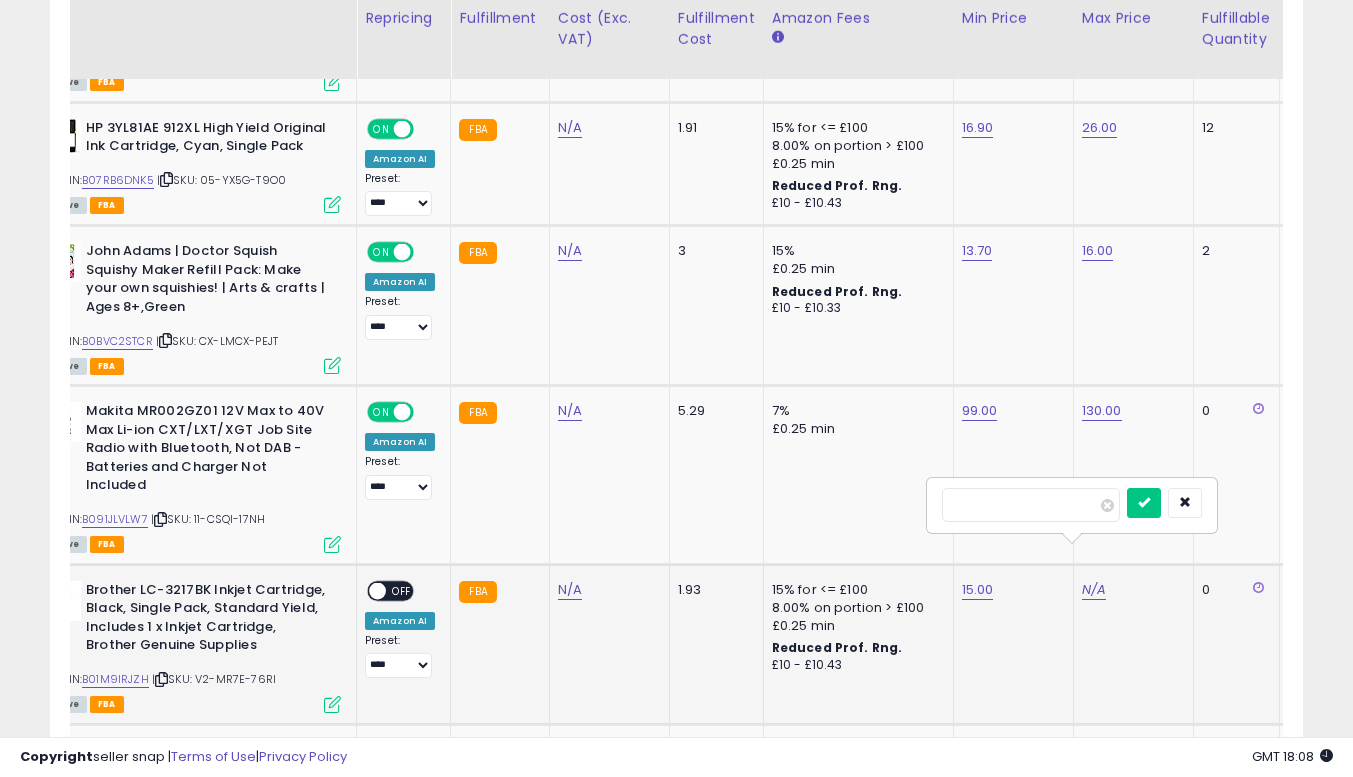 type on "**" 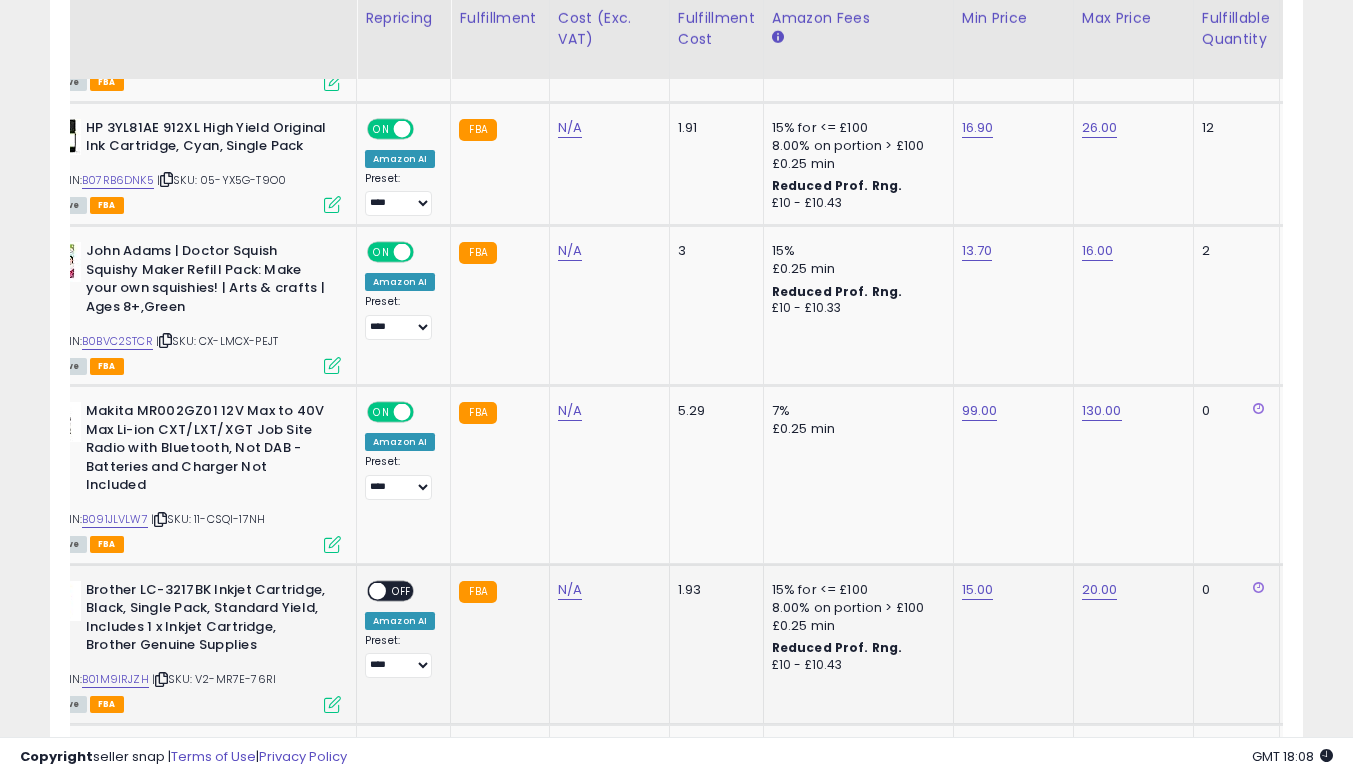 click on "OFF" at bounding box center [402, 590] 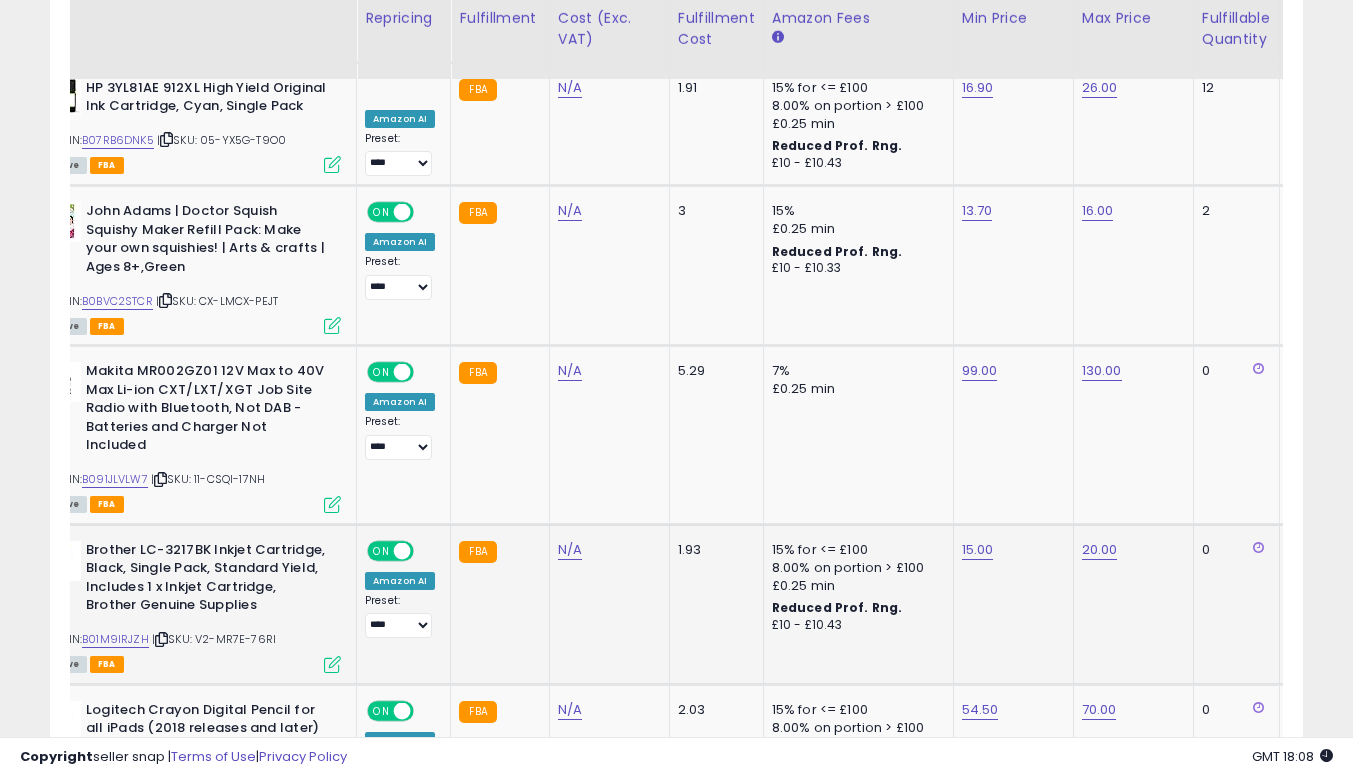 scroll, scrollTop: 4854, scrollLeft: 0, axis: vertical 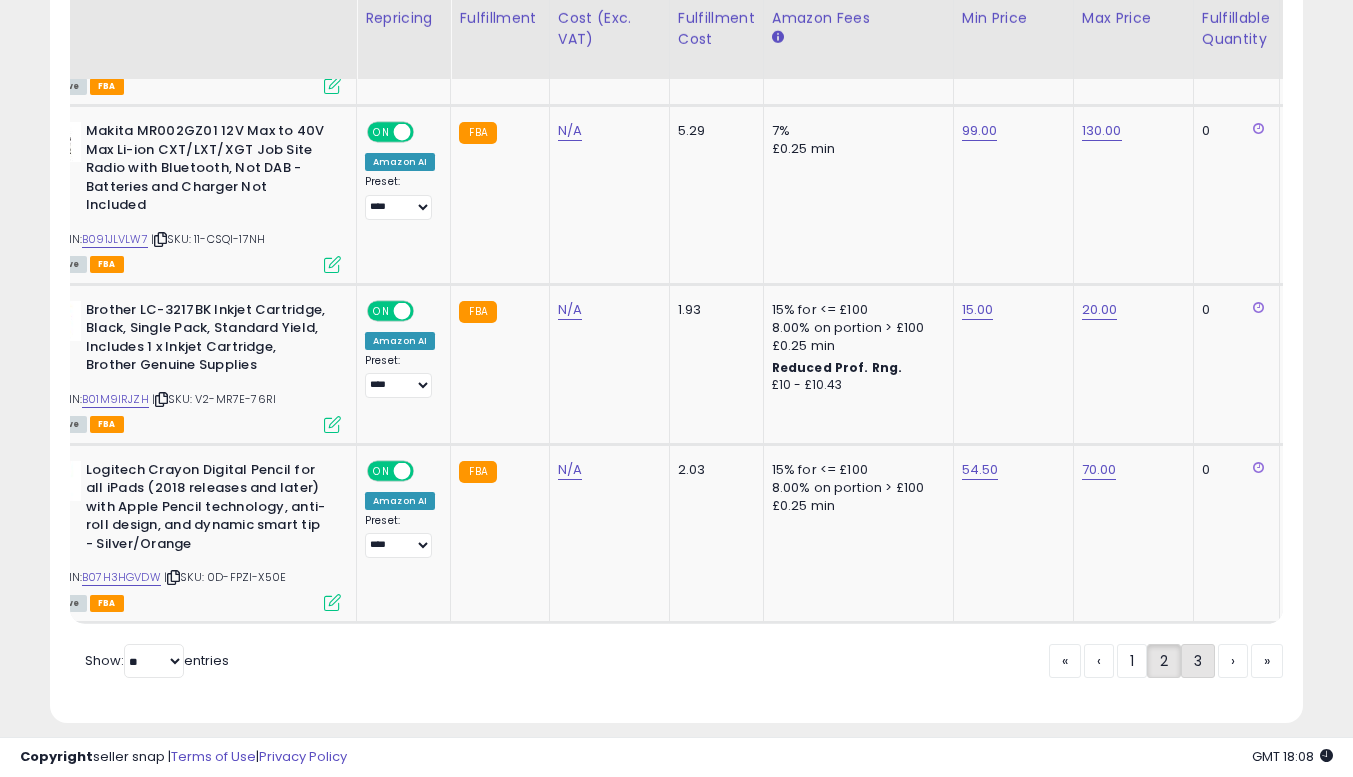 click on "3" 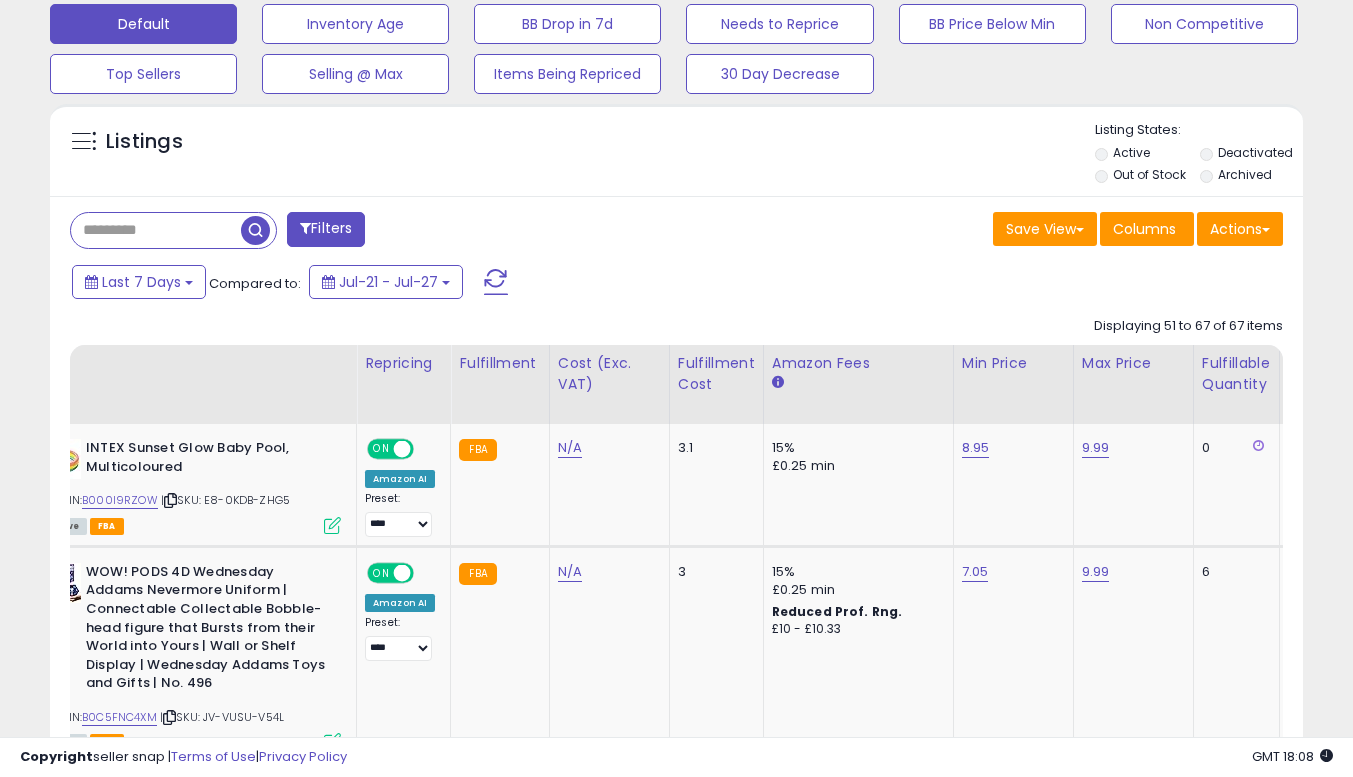 scroll, scrollTop: 903, scrollLeft: 0, axis: vertical 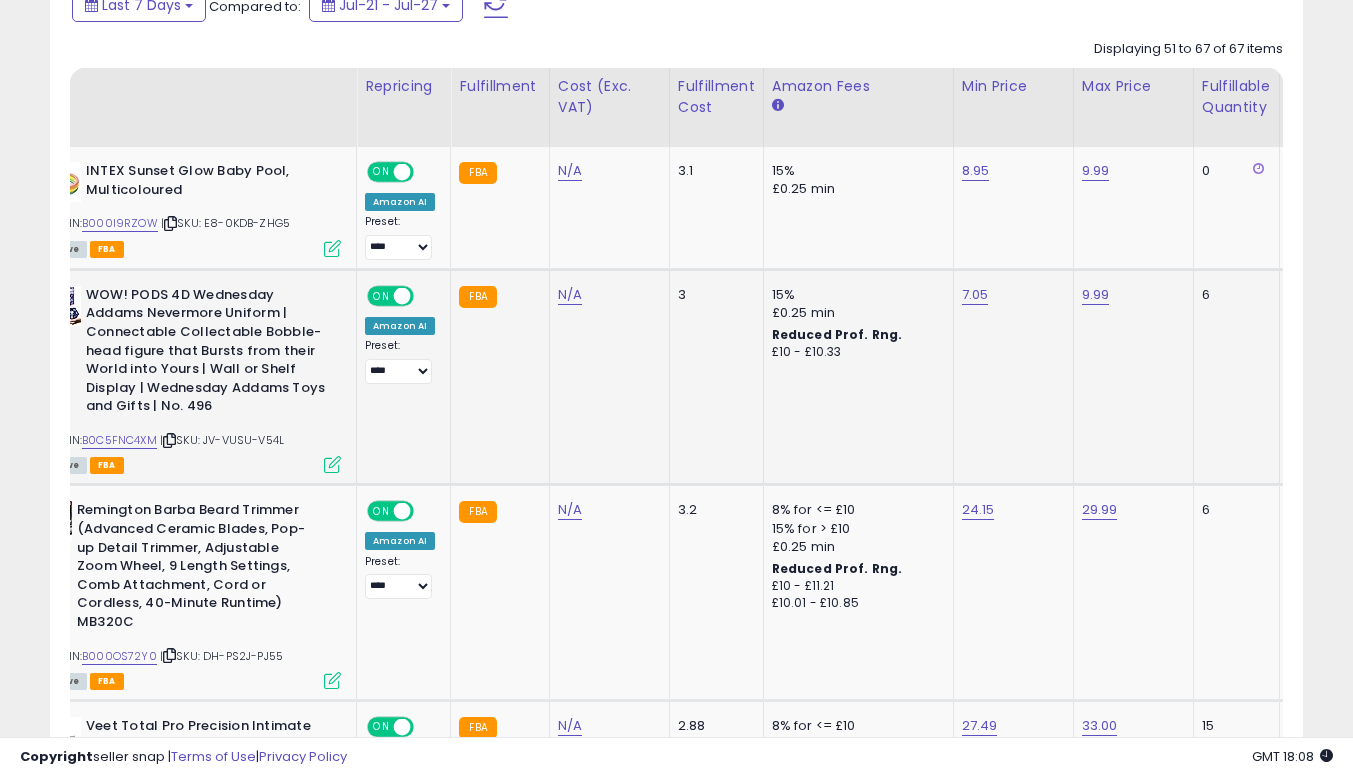 click on "9.99" 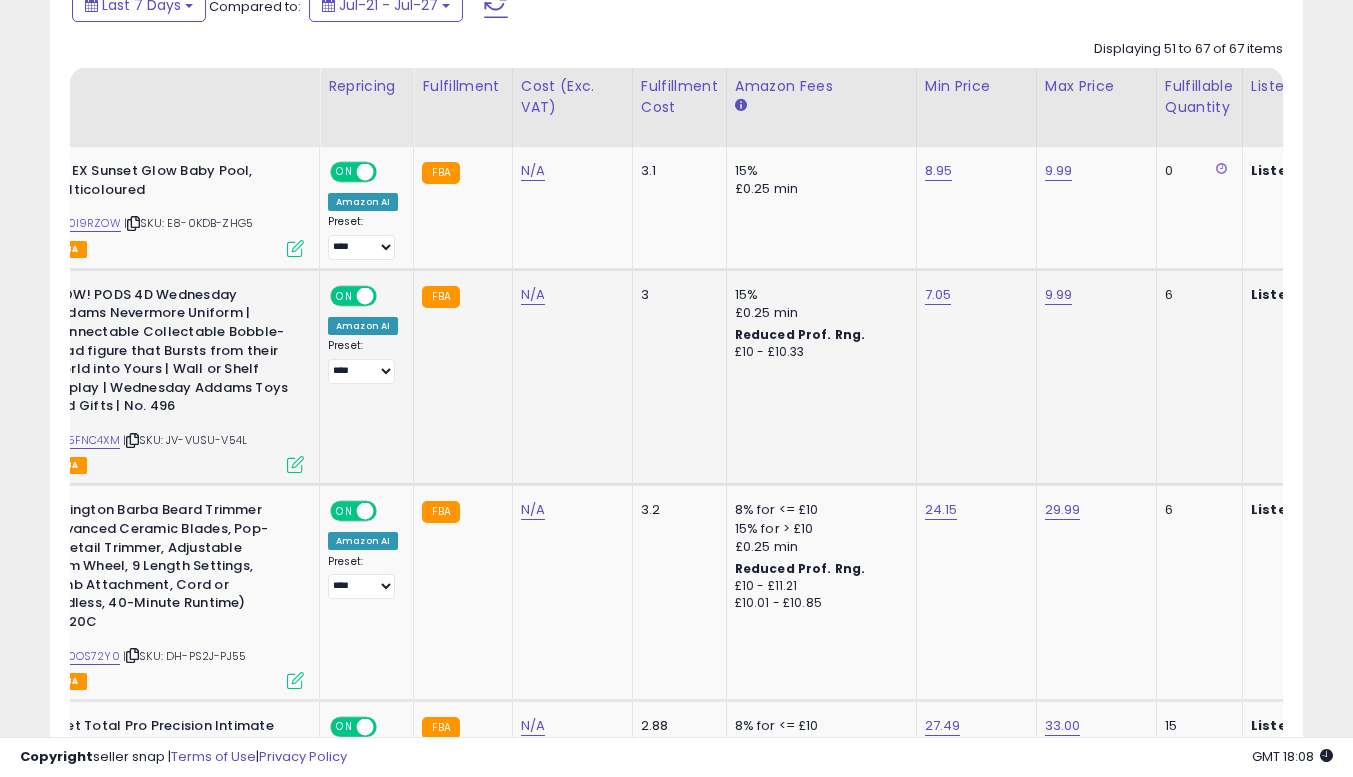 scroll, scrollTop: 0, scrollLeft: 127, axis: horizontal 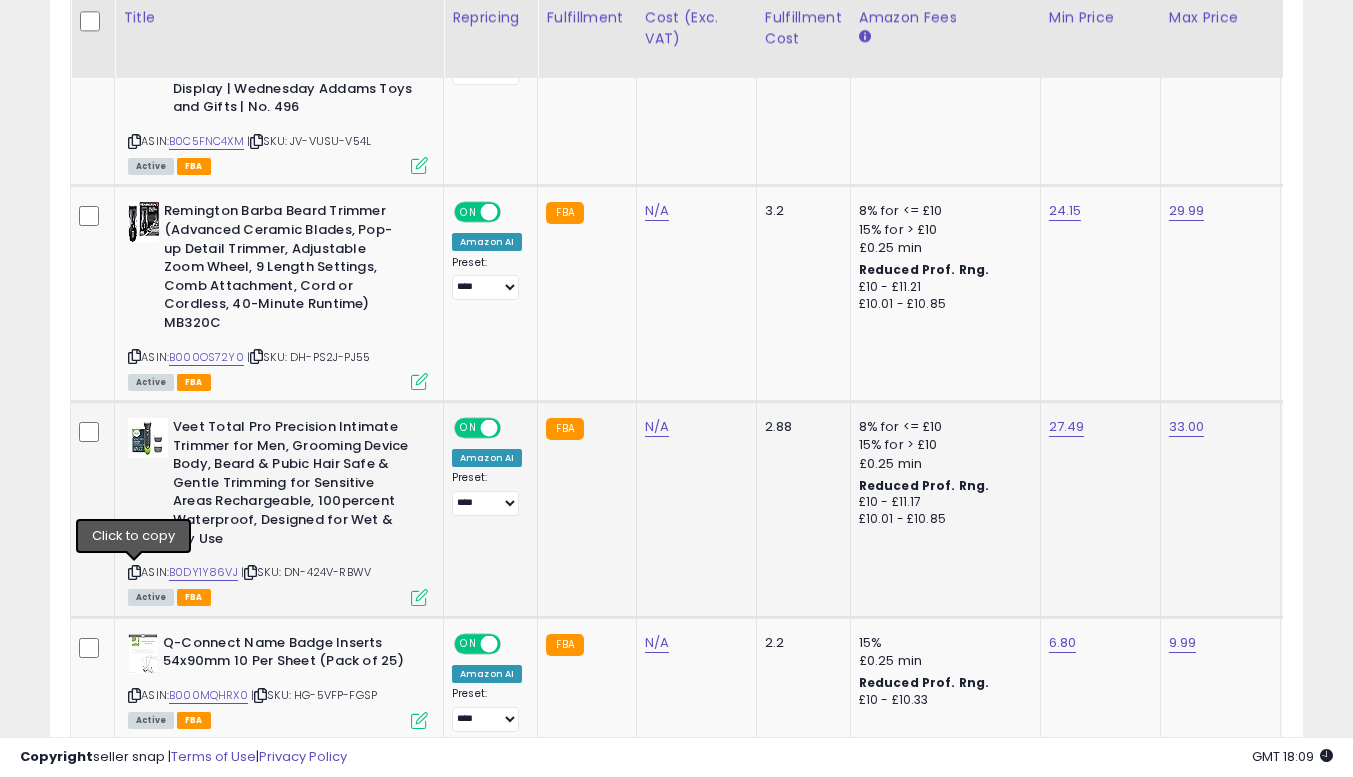 click at bounding box center (134, 572) 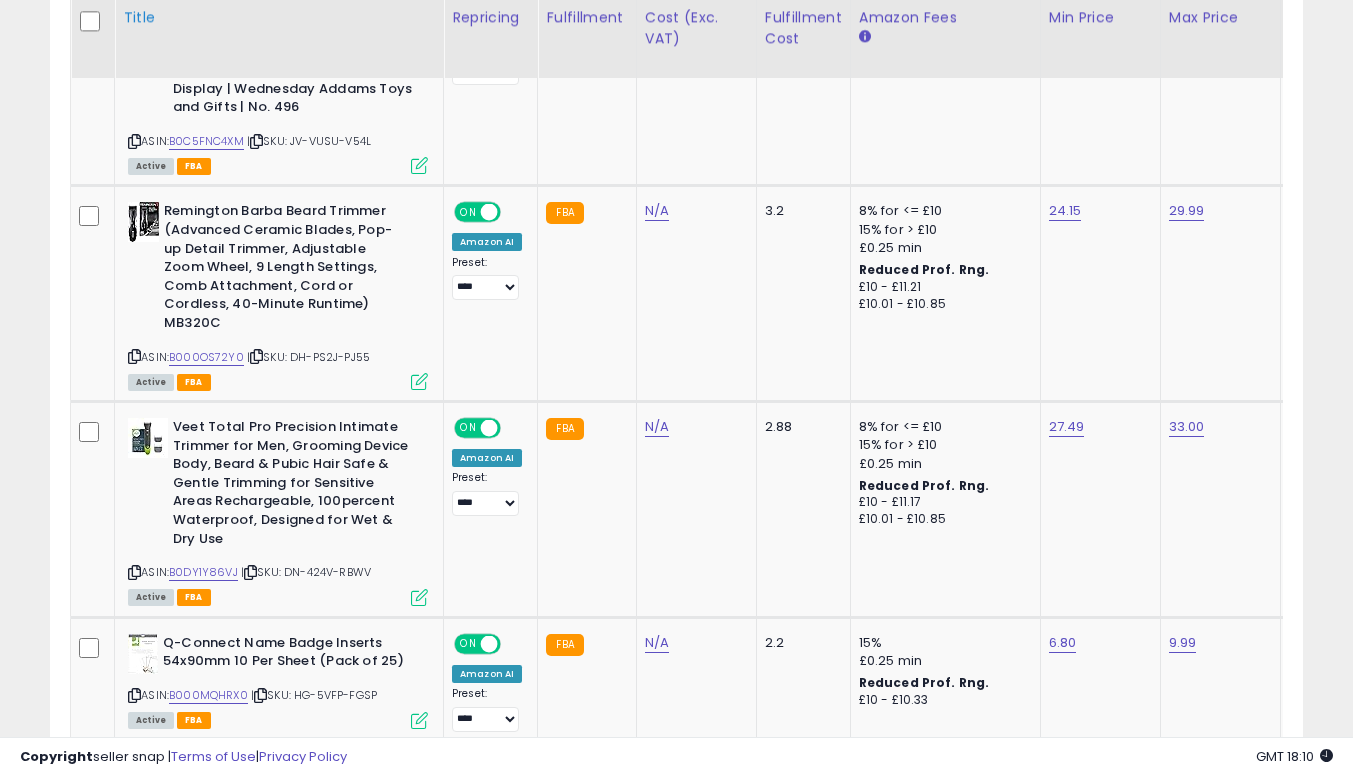 scroll, scrollTop: 0, scrollLeft: 40, axis: horizontal 